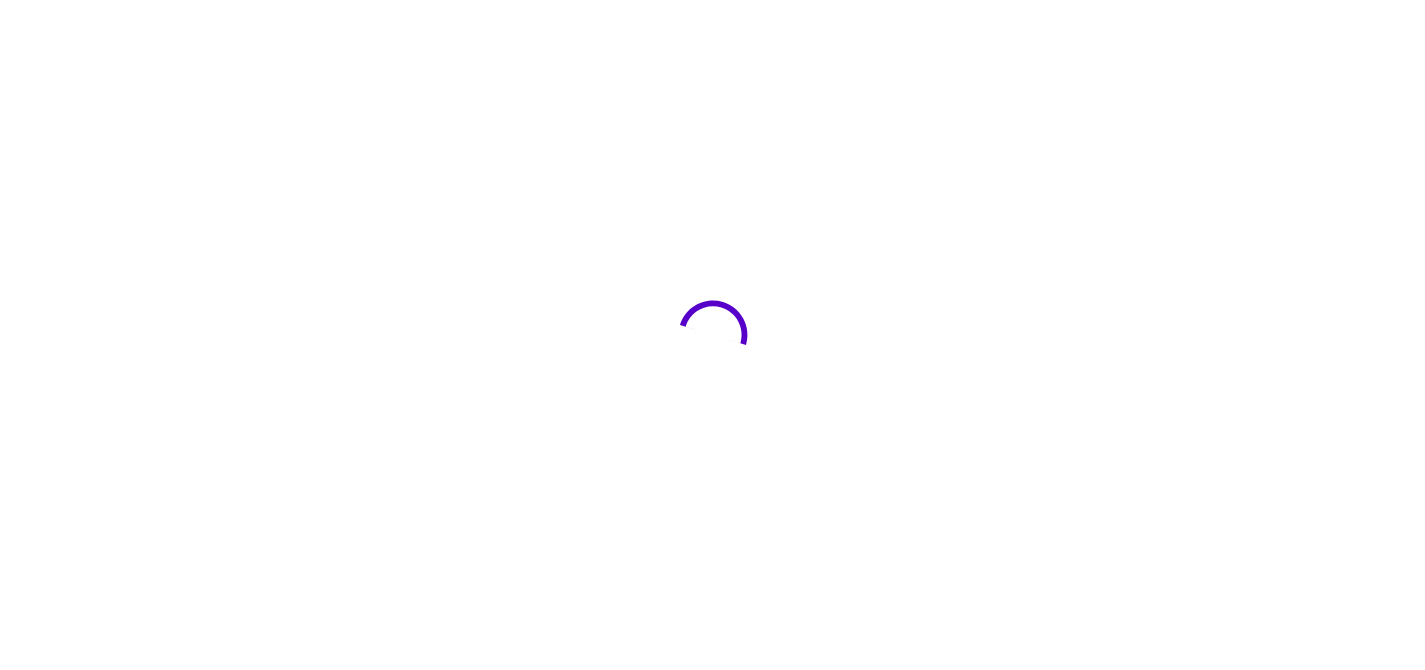 scroll, scrollTop: 0, scrollLeft: 0, axis: both 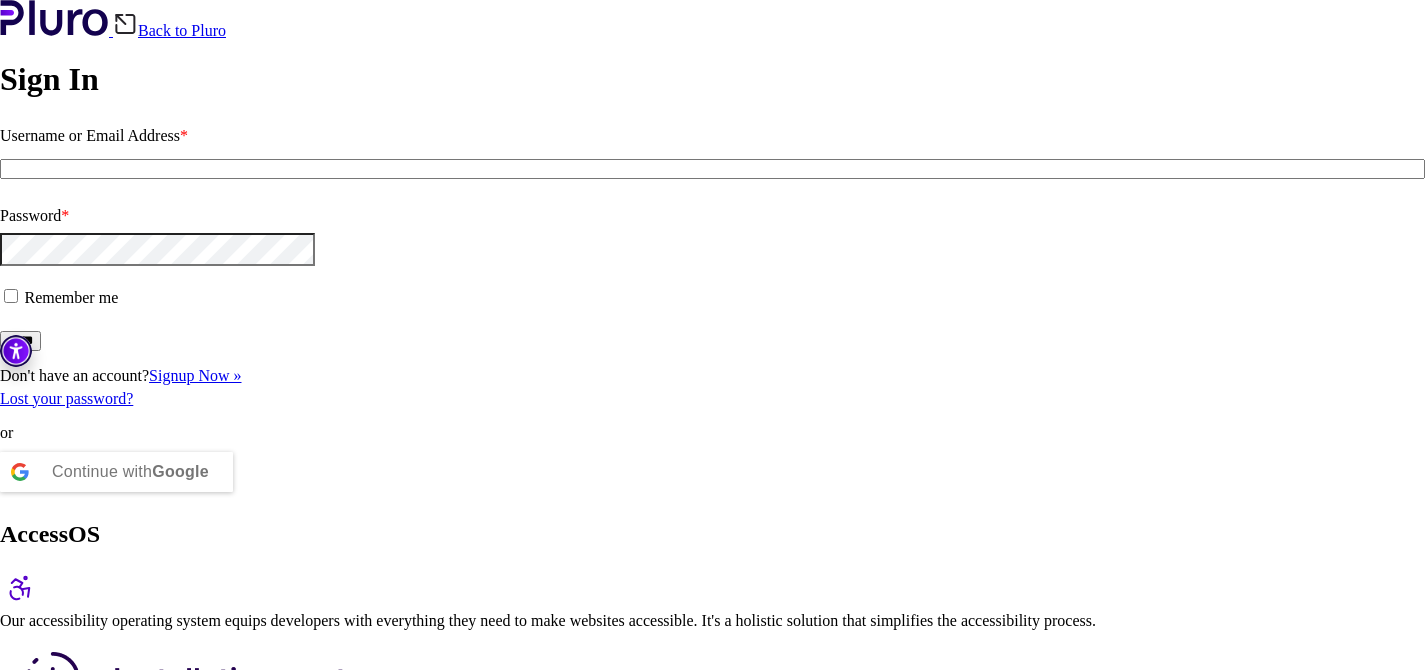 type on "**********" 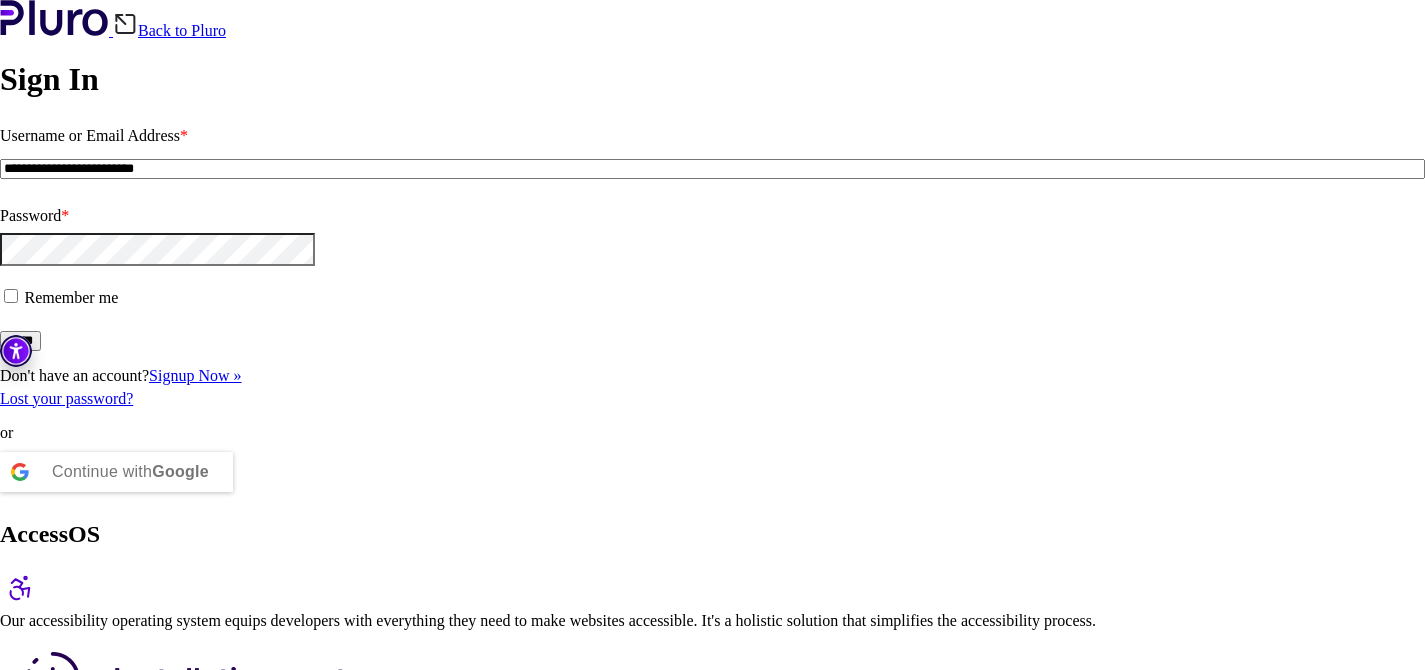 click on "Remember me" at bounding box center (712, 298) 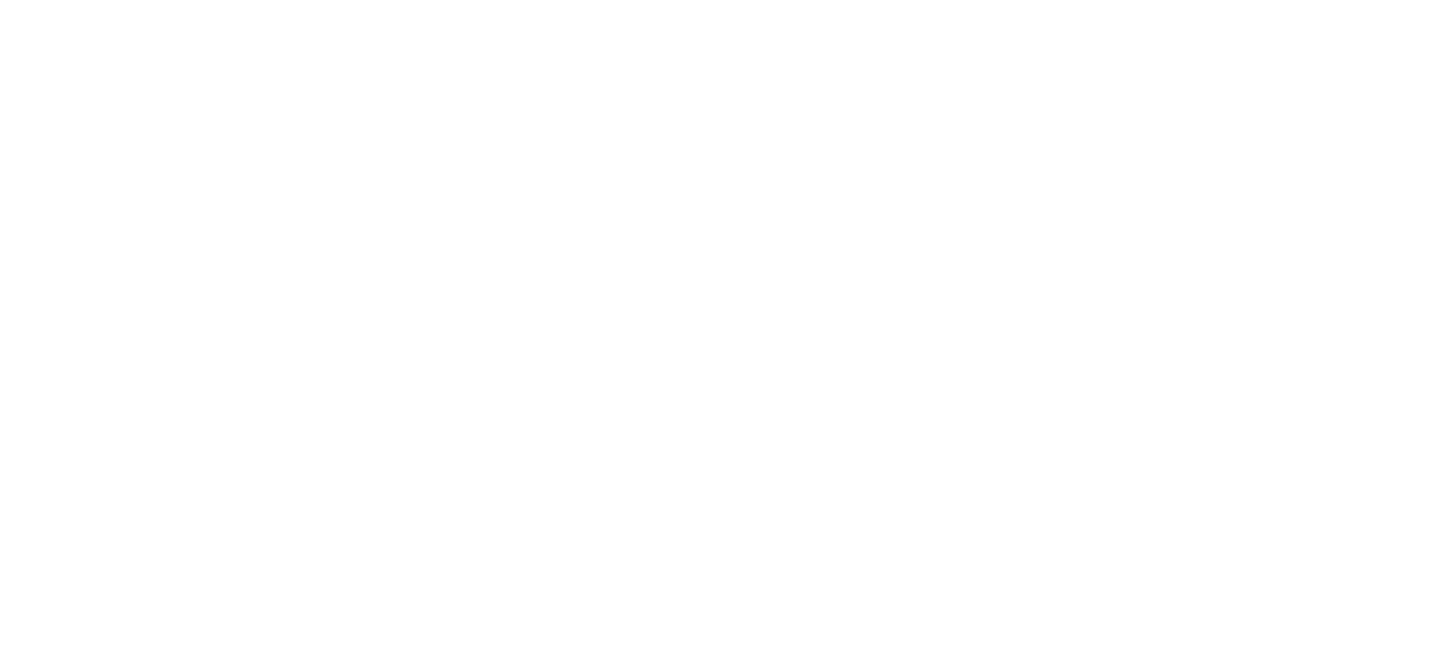 scroll, scrollTop: 0, scrollLeft: 0, axis: both 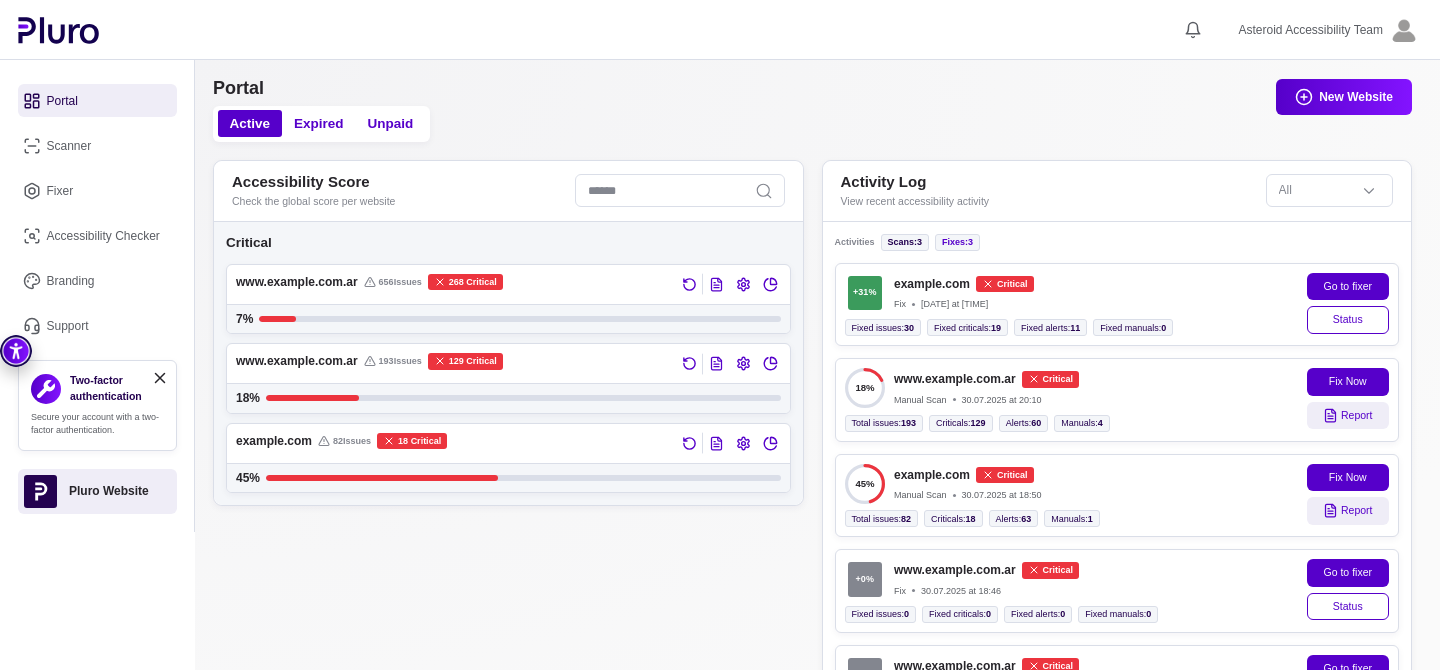 click on "Scanner" at bounding box center [97, 145] 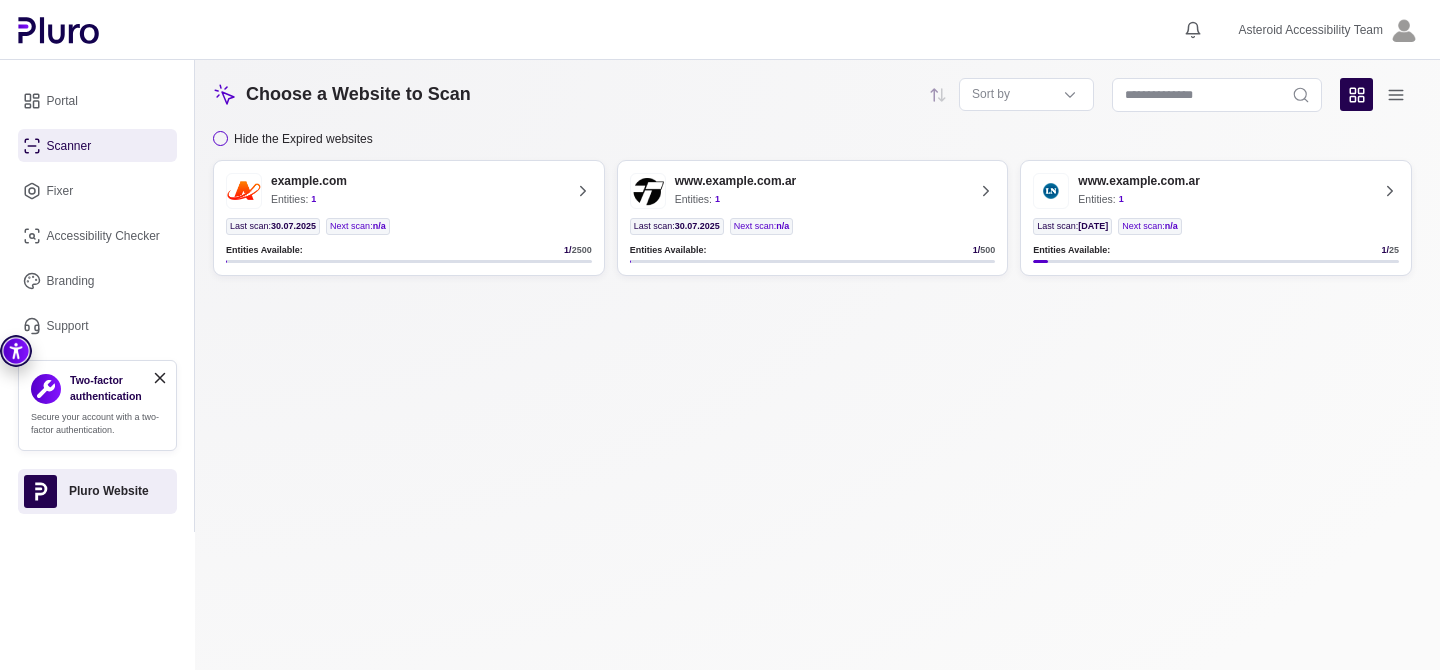 click on "example.com Entities:  1" at bounding box center (394, 191) 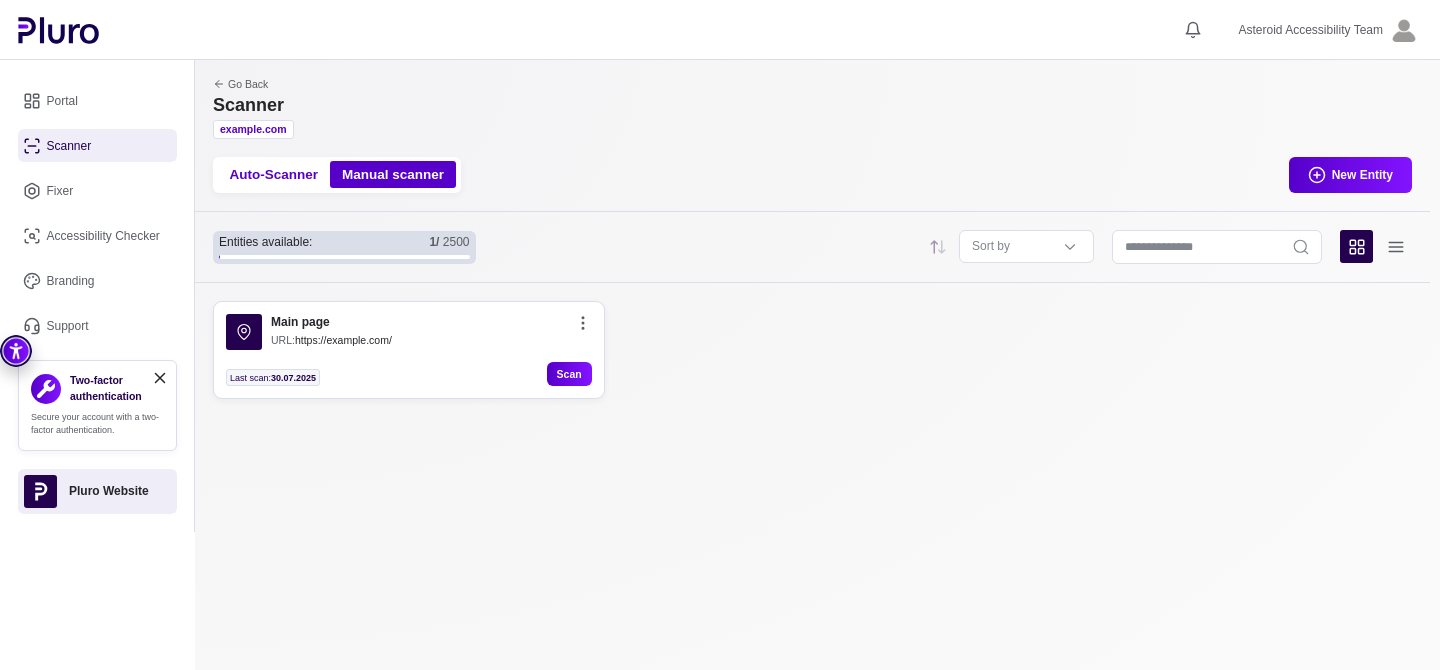 click 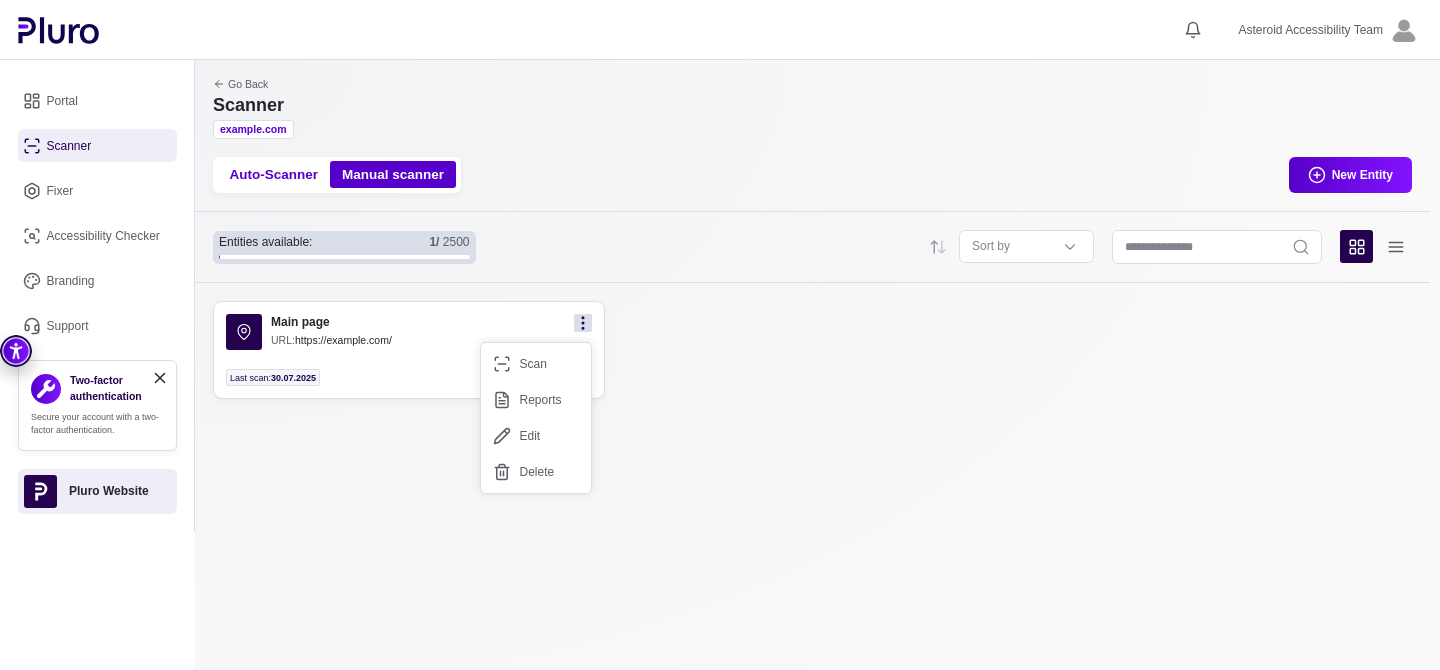 click on "Reports" at bounding box center (536, 400) 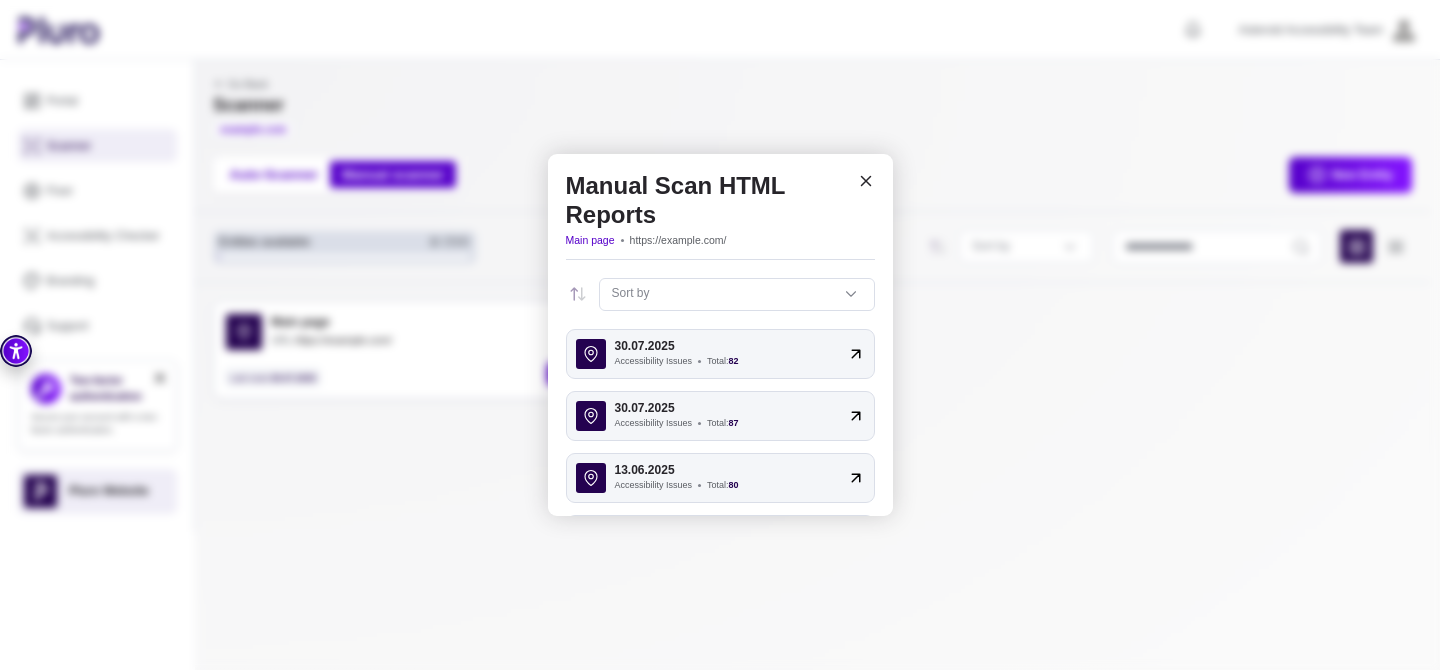 click 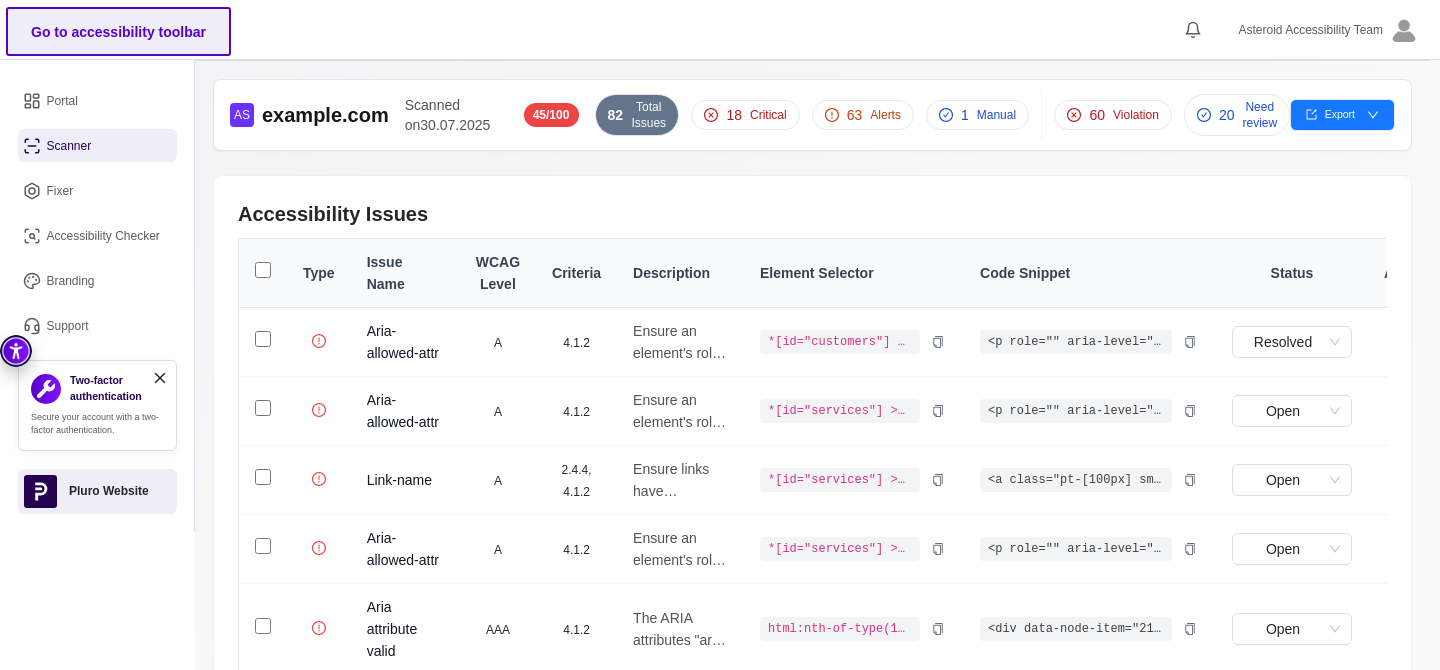 scroll, scrollTop: 111, scrollLeft: 0, axis: vertical 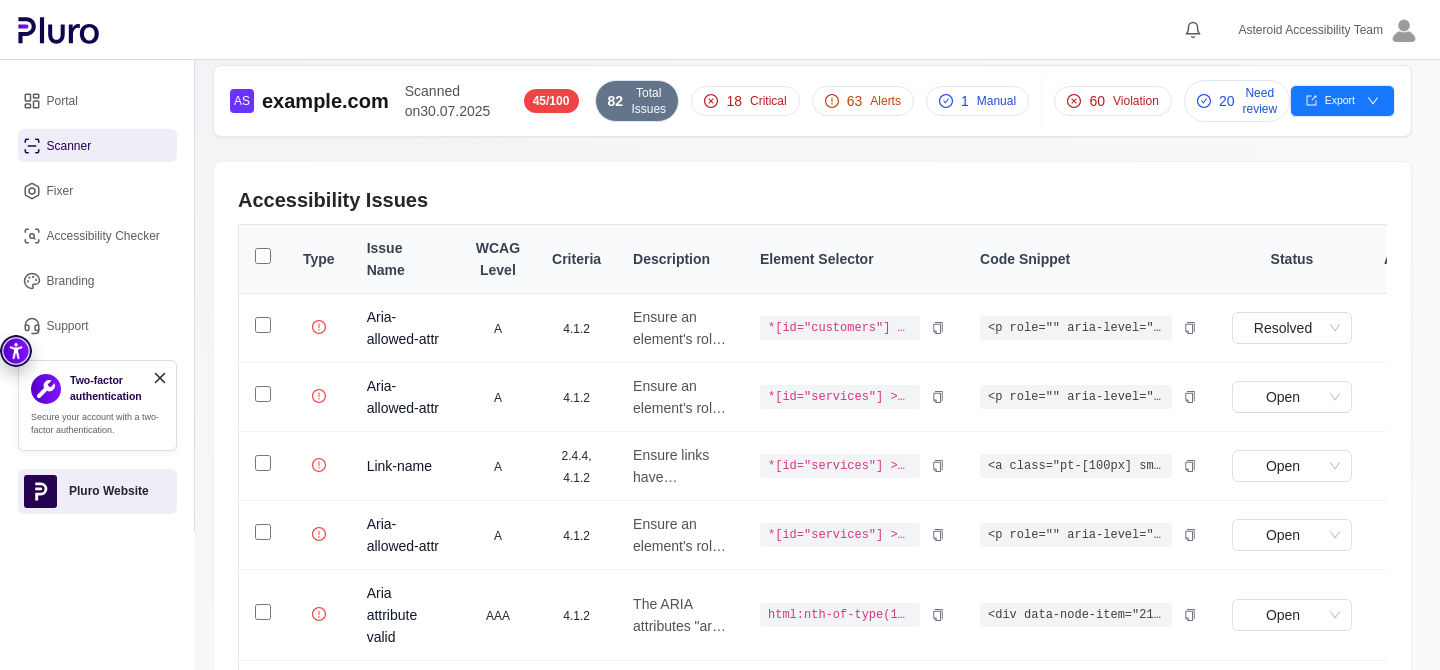 click on "18 Critical" at bounding box center [745, 101] 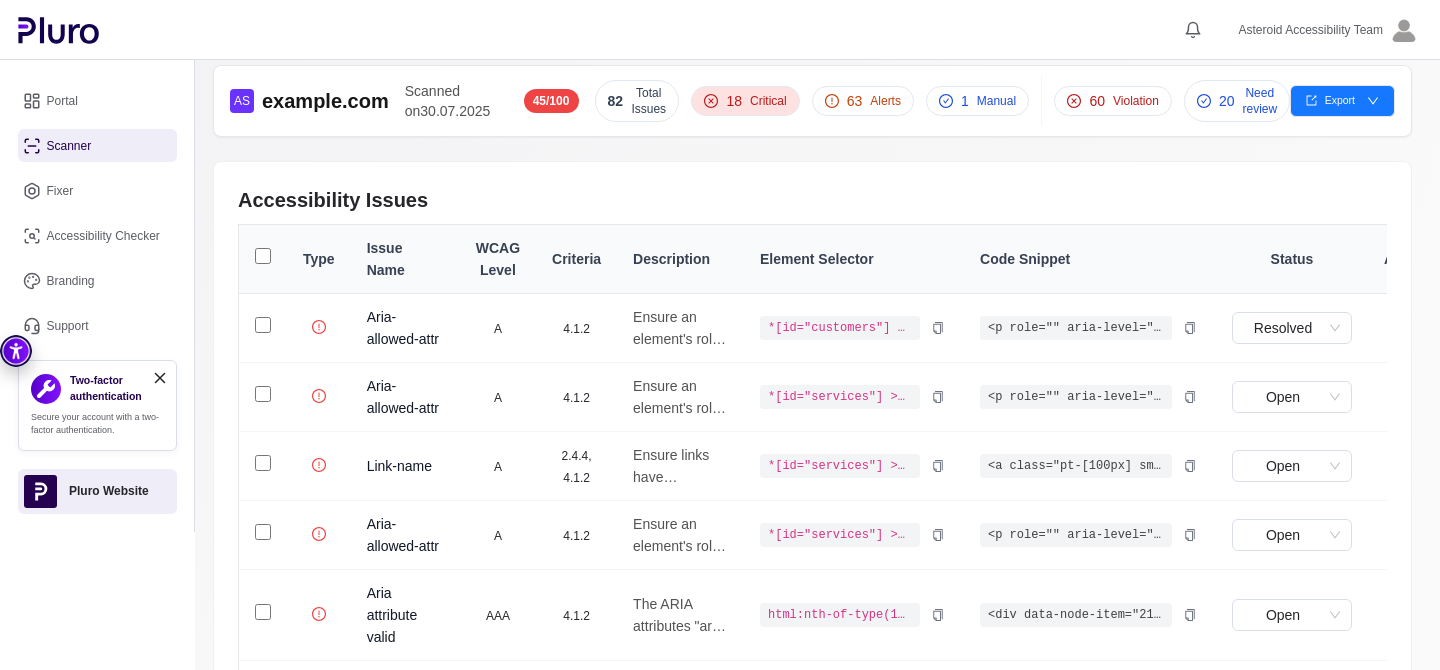 click on "Aria-allowed-attr A 4.1.2 Ensure an element's role supports its ARIA attributes *[id="customers"] > div:nth-of-type(1) > p:nth-of-type(1) <p role="" aria-level="1" class="text-primary text-[20px] md:text-[25px] lg:text-[30px] leading-[25px] md:leading-[35px] lg:leading-[35px] mx-auto w-[80%]" data-node-item="272">Superan sus barreras comunicacionales con nuestros productos.</p> Resolved Aria-allowed-attr A 4.1.2 Ensure an element's role supports its ARIA attributes *[id="services"] > div:nth-of-type(1) > div:nth-of-type(2) > div:nth-of-type(1) > div:nth-of-type(1) > div:nth-of-type(3) > p:nth-of-type(1) Open Link-name A 2.4.4, 4.1.2 Ensure links have discernible text Open Aria-allowed-attr A 4.1.2 Open Aria attribute valid A" at bounding box center [812, 944] 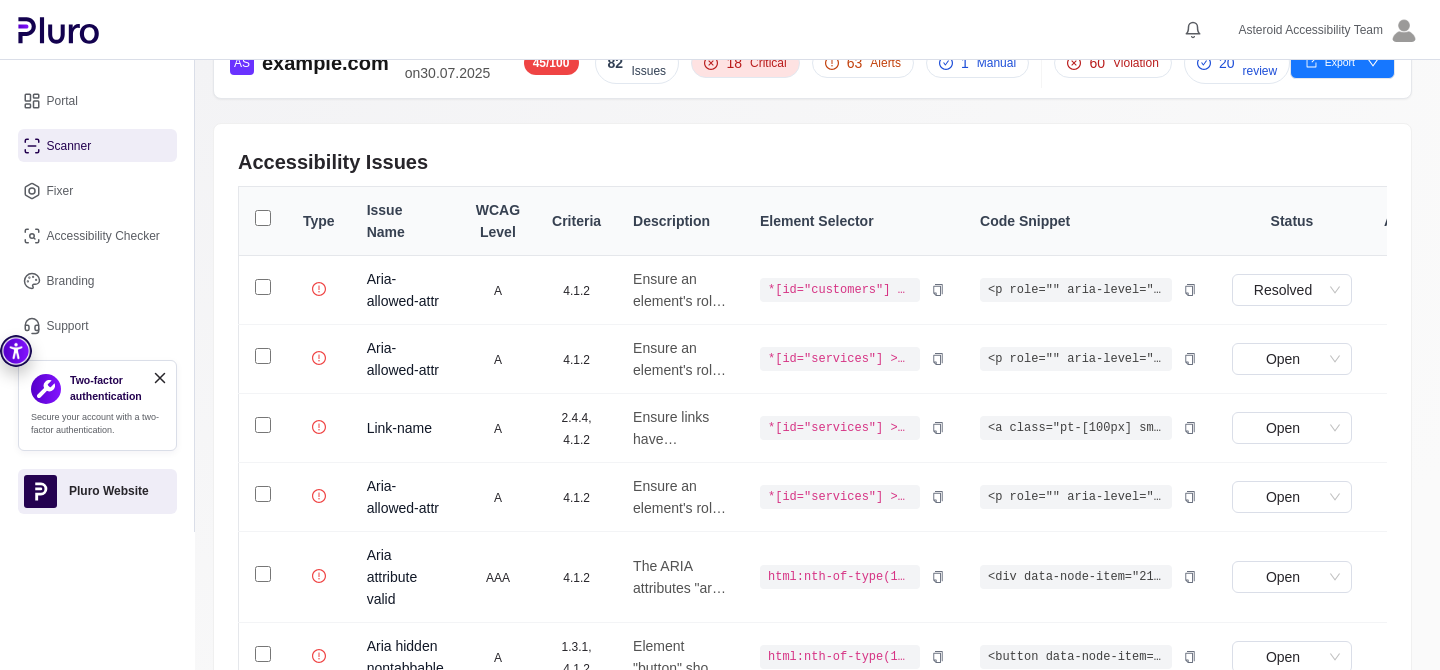 scroll, scrollTop: 0, scrollLeft: 0, axis: both 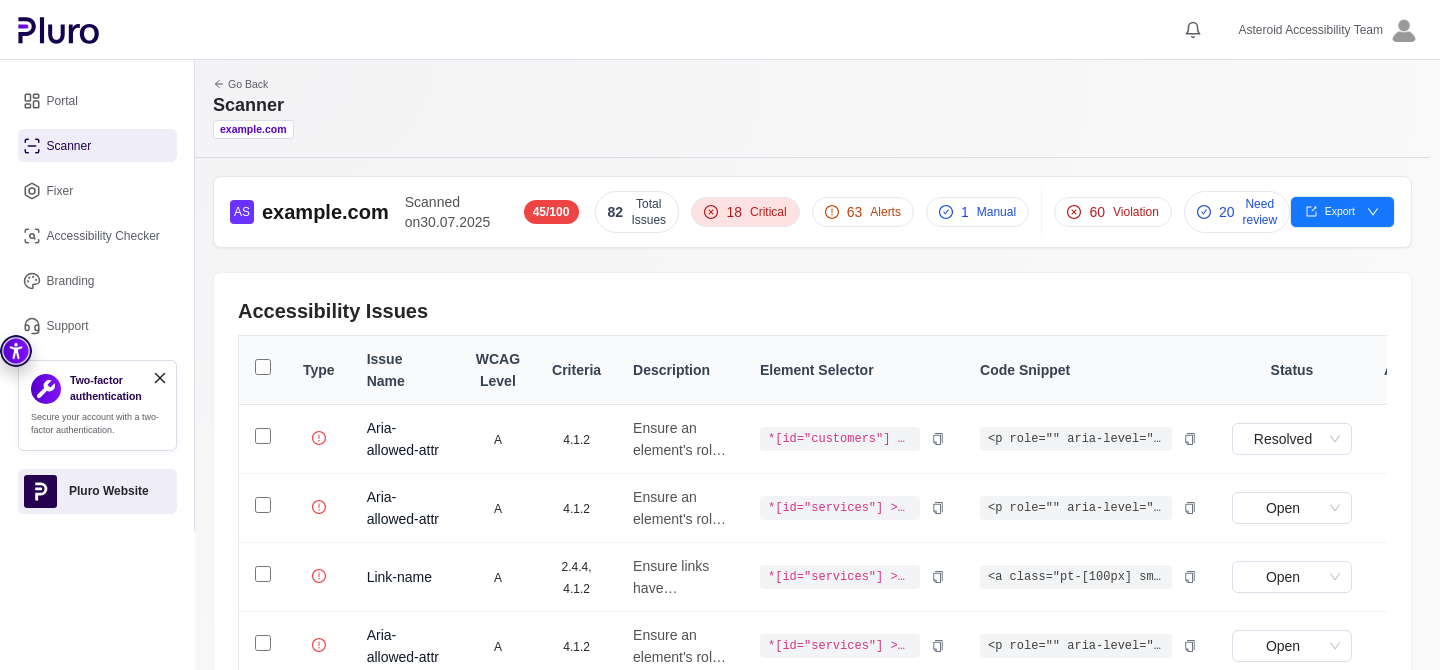 click on "Go Back" at bounding box center (253, 84) 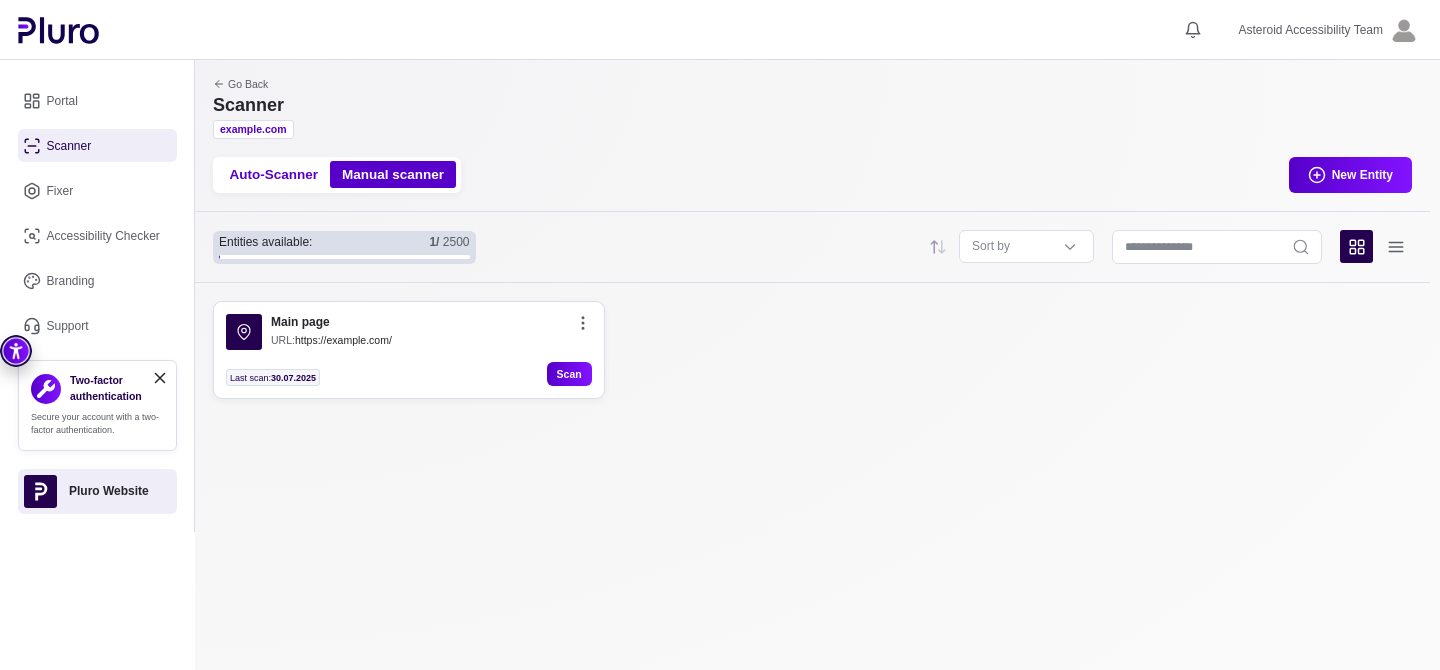 click on "Scan" at bounding box center [569, 374] 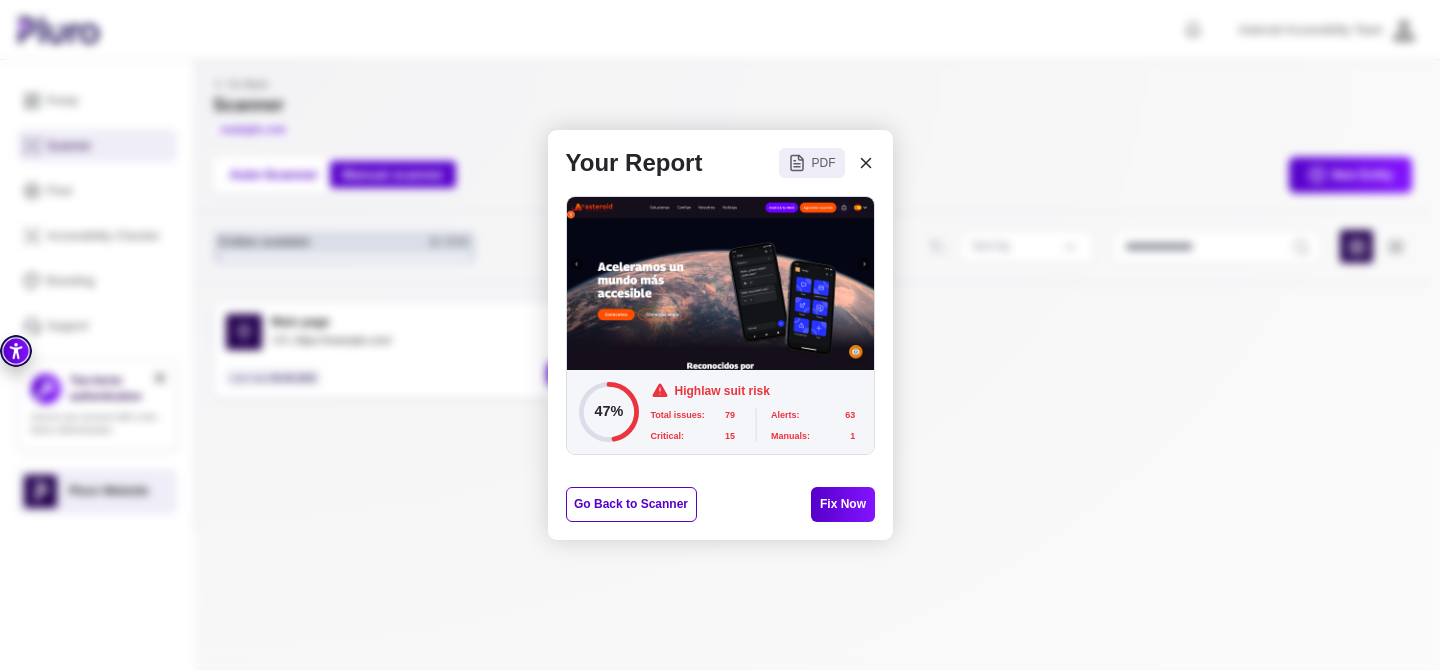 click on "Fix Now" at bounding box center (842, 504) 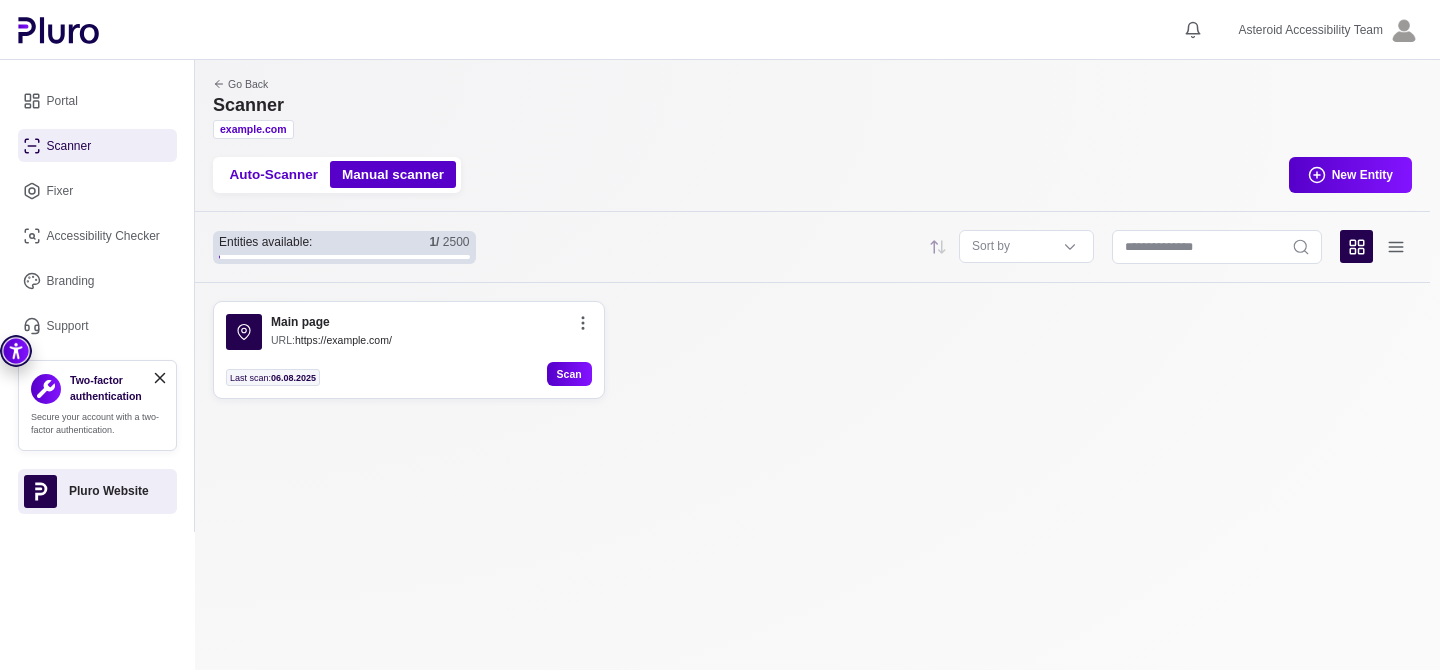 click on "URL:  https://example.com/" at bounding box center [331, 340] 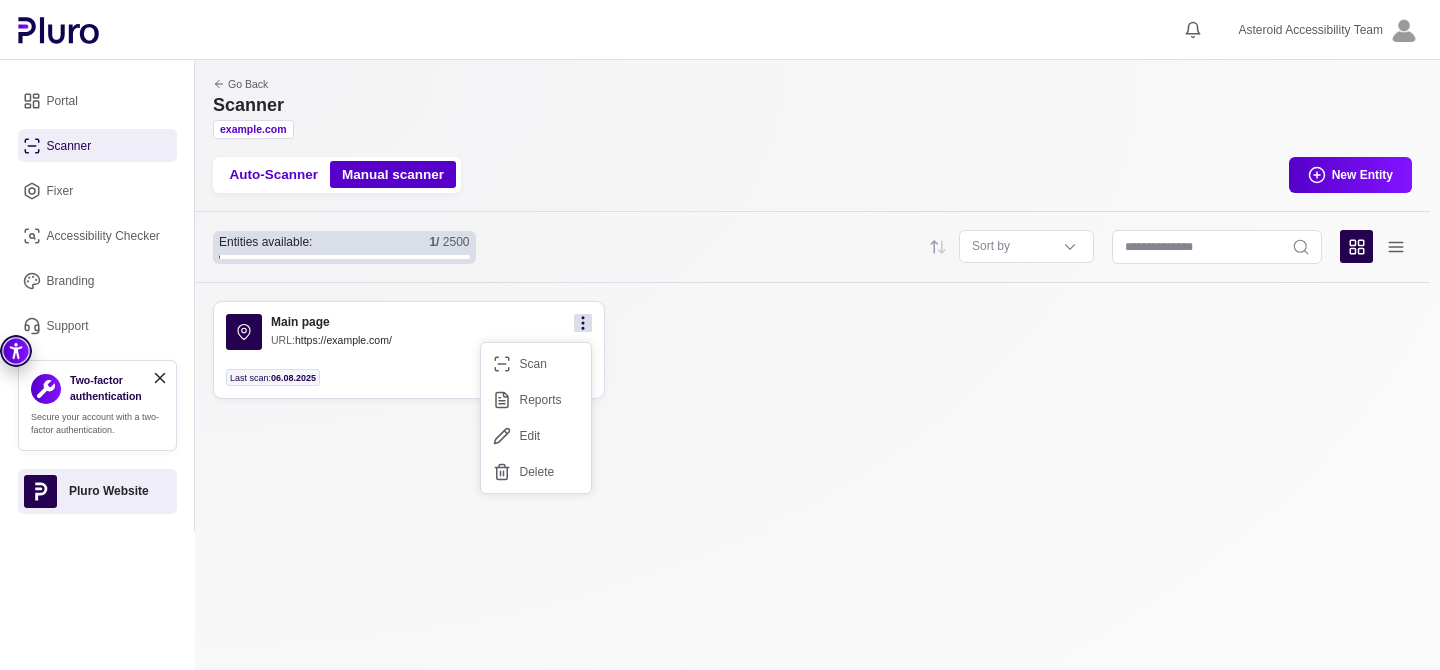 click on "Reports" at bounding box center (536, 400) 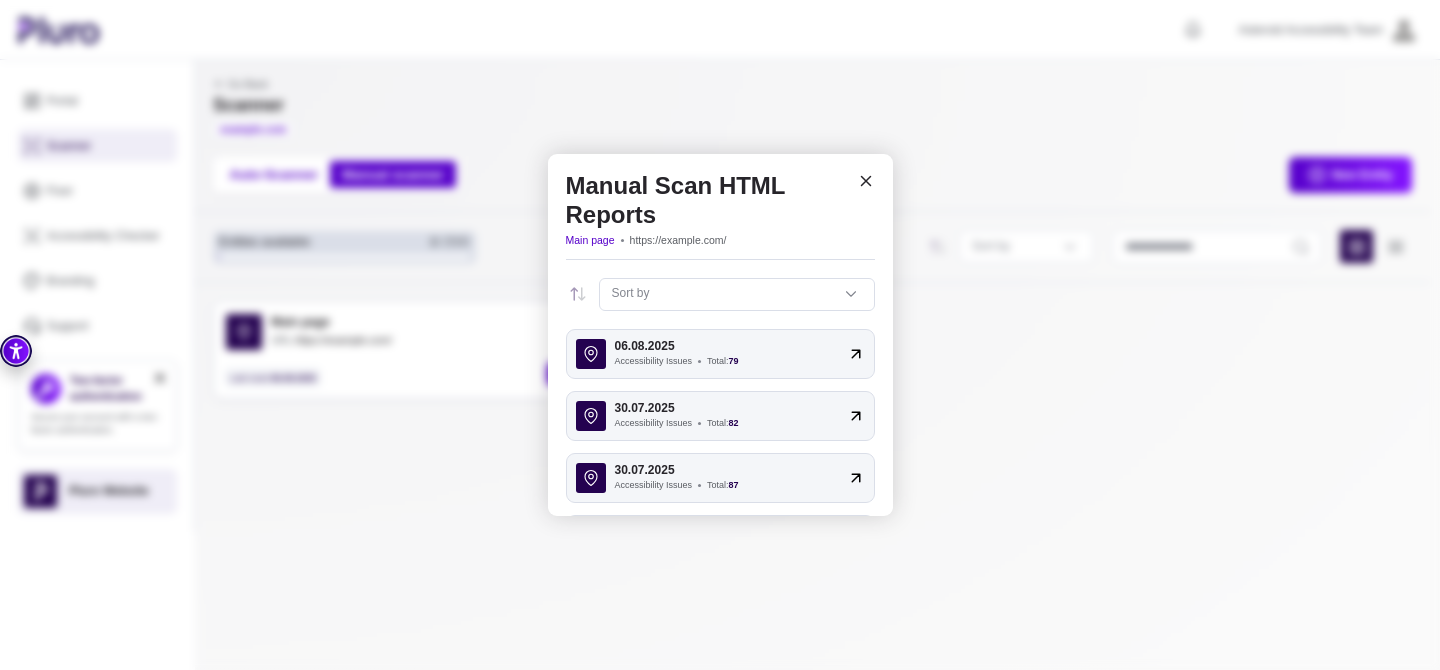 click 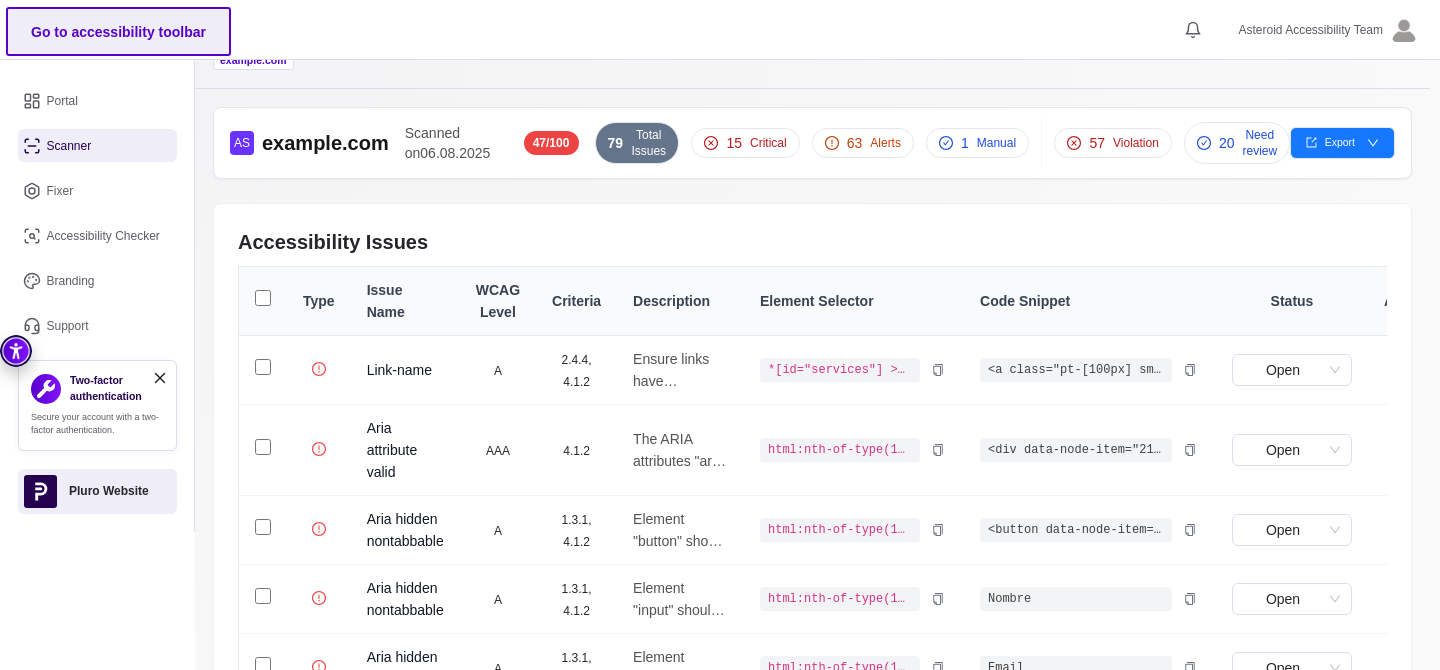 scroll, scrollTop: 0, scrollLeft: 0, axis: both 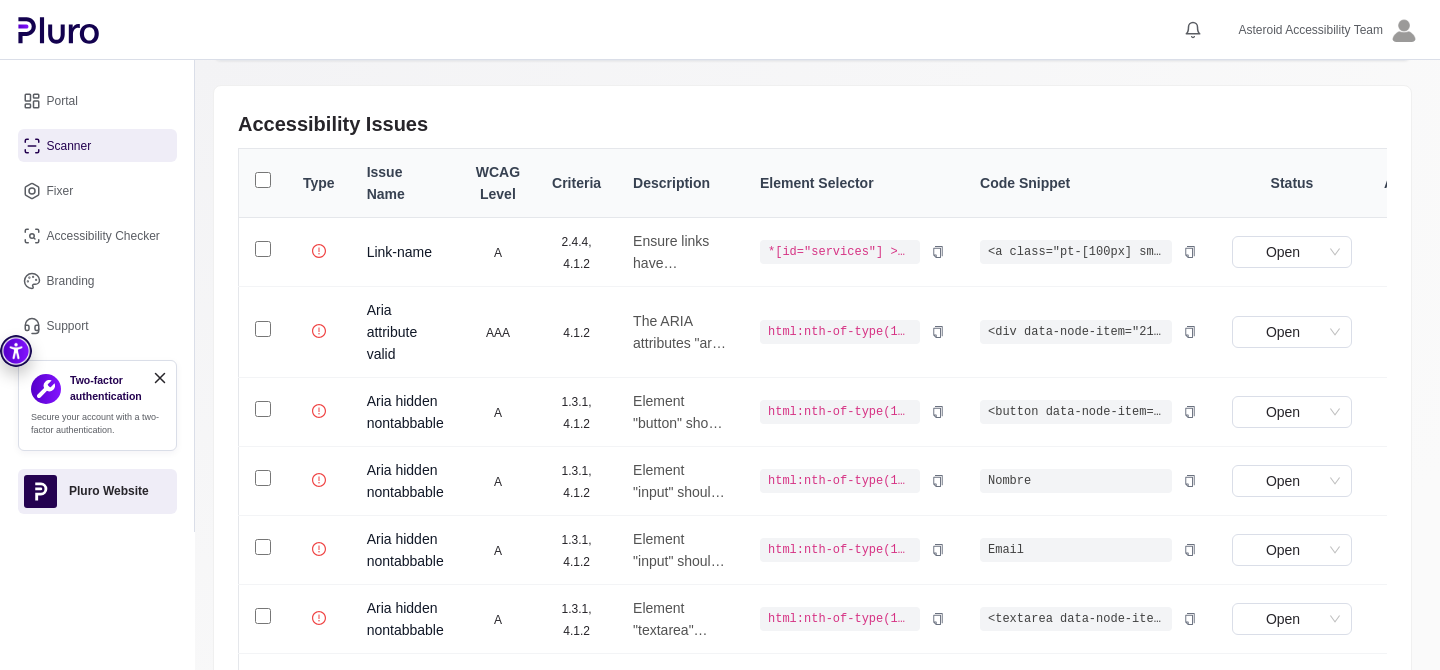 click 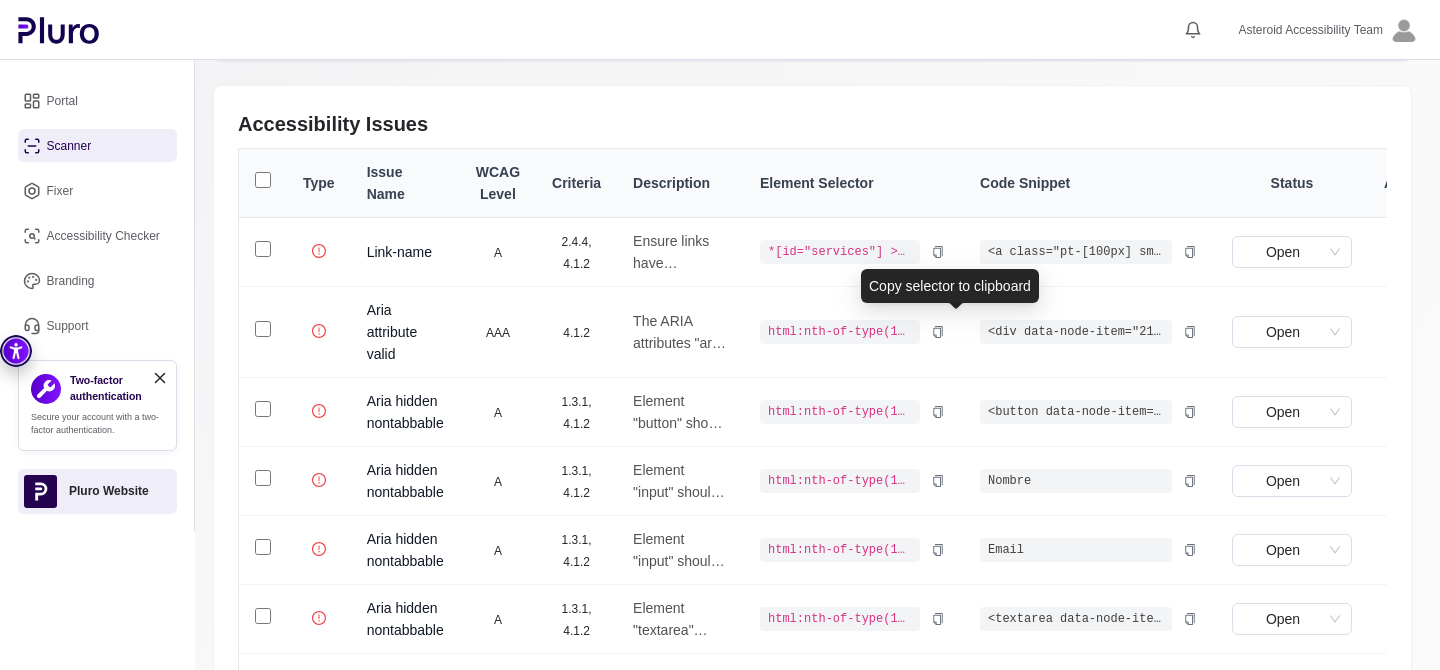 click 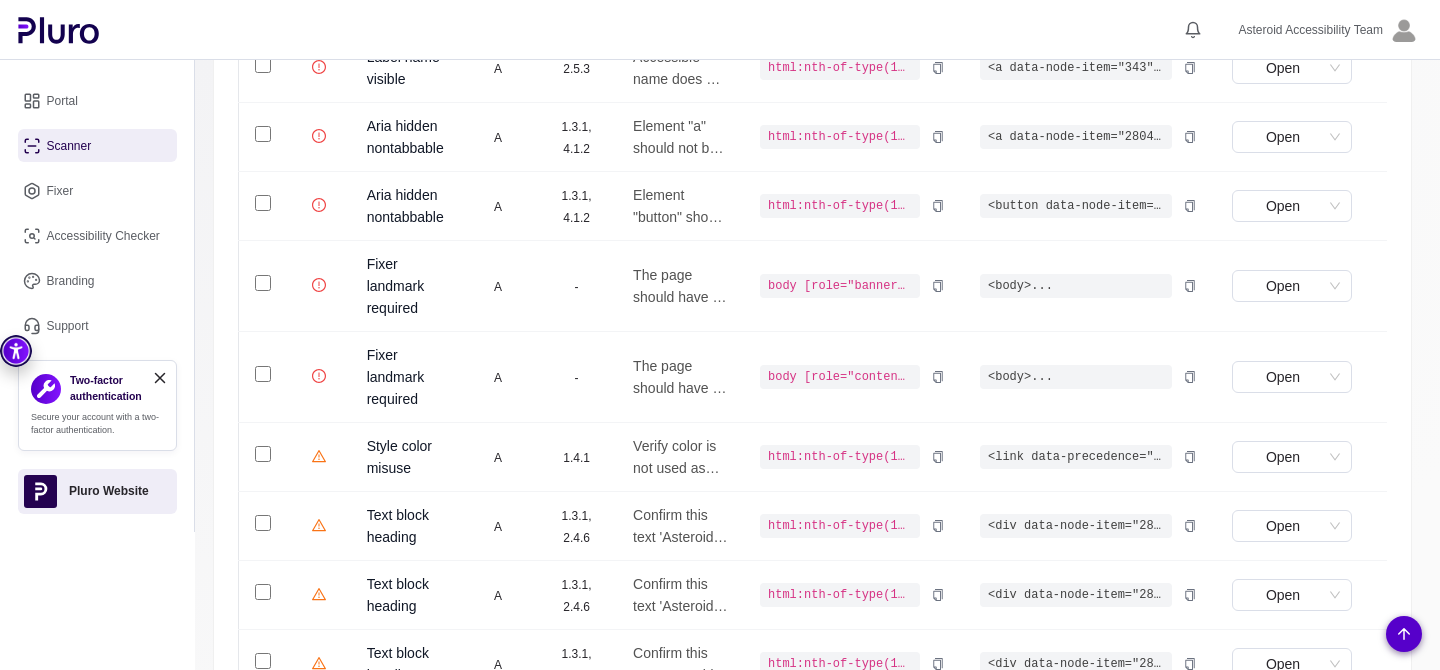scroll, scrollTop: 1156, scrollLeft: 0, axis: vertical 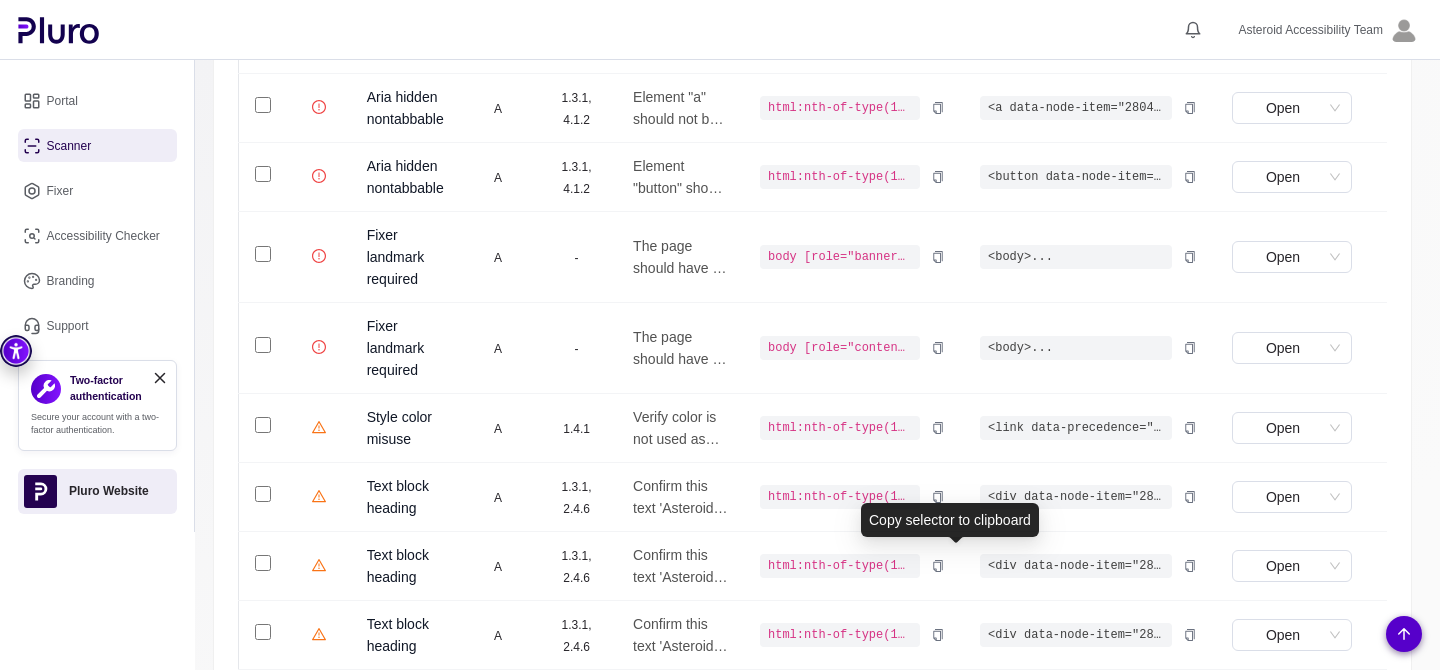 click 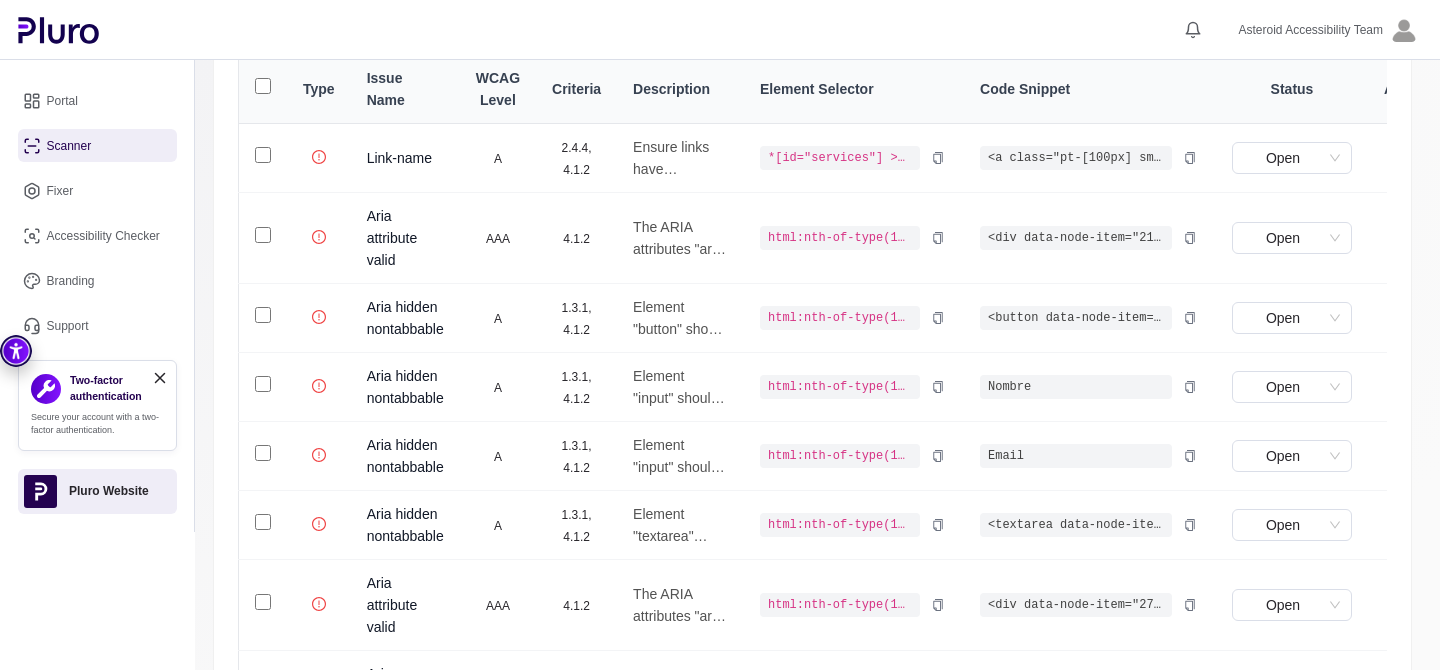 scroll, scrollTop: 121, scrollLeft: 0, axis: vertical 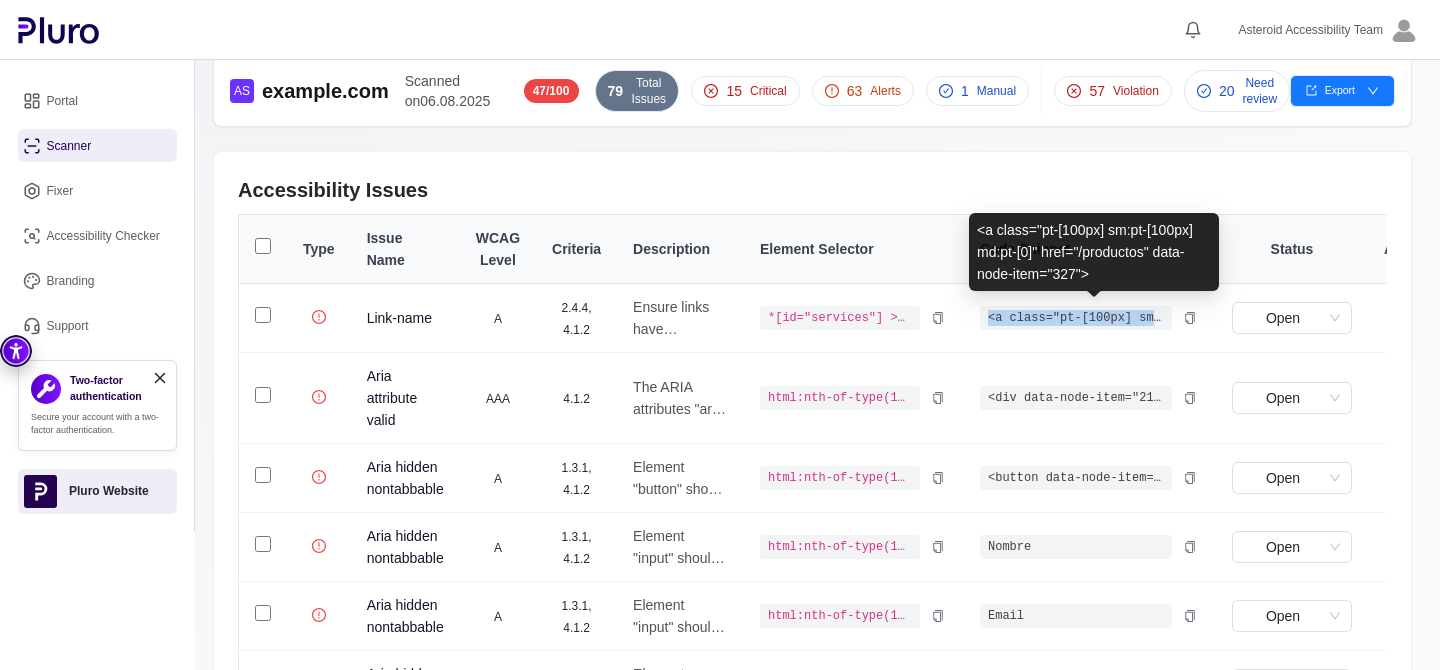 drag, startPoint x: 1008, startPoint y: 312, endPoint x: 1172, endPoint y: 316, distance: 164.04877 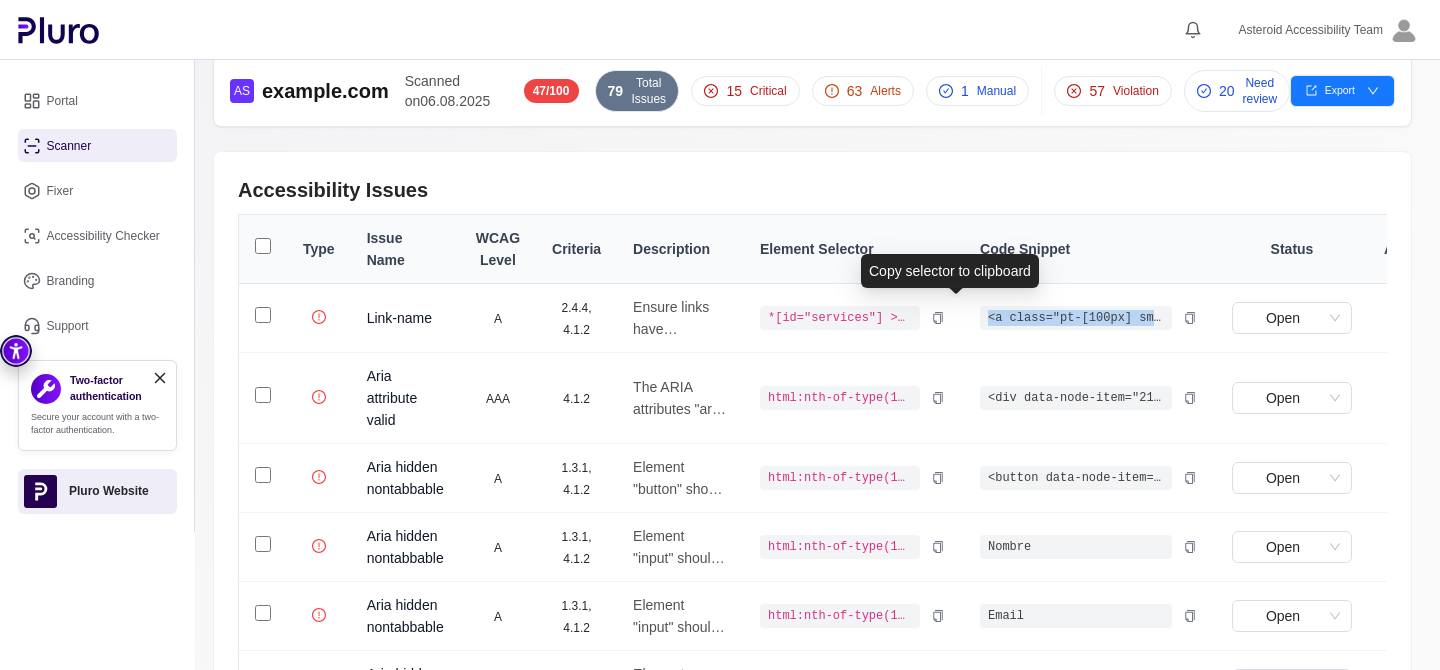 click at bounding box center (938, 318) 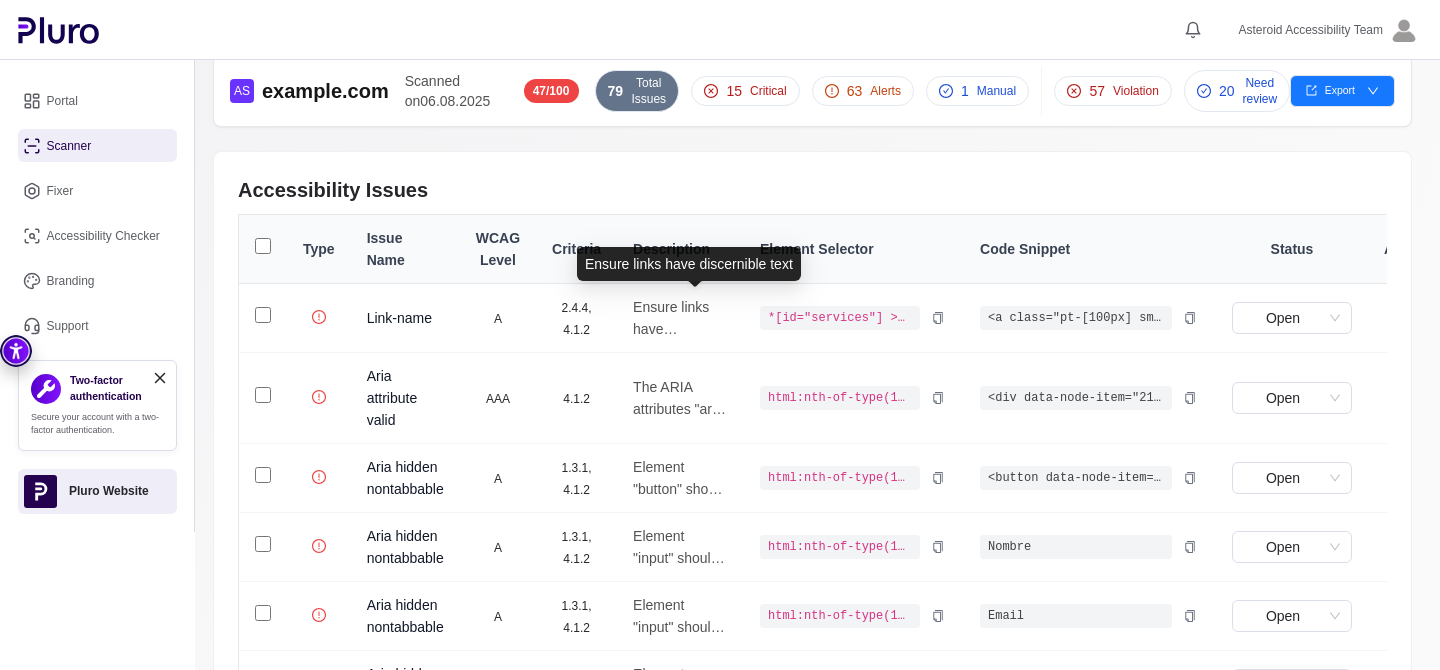 click on "Ensure links have discernible text" at bounding box center (680, 318) 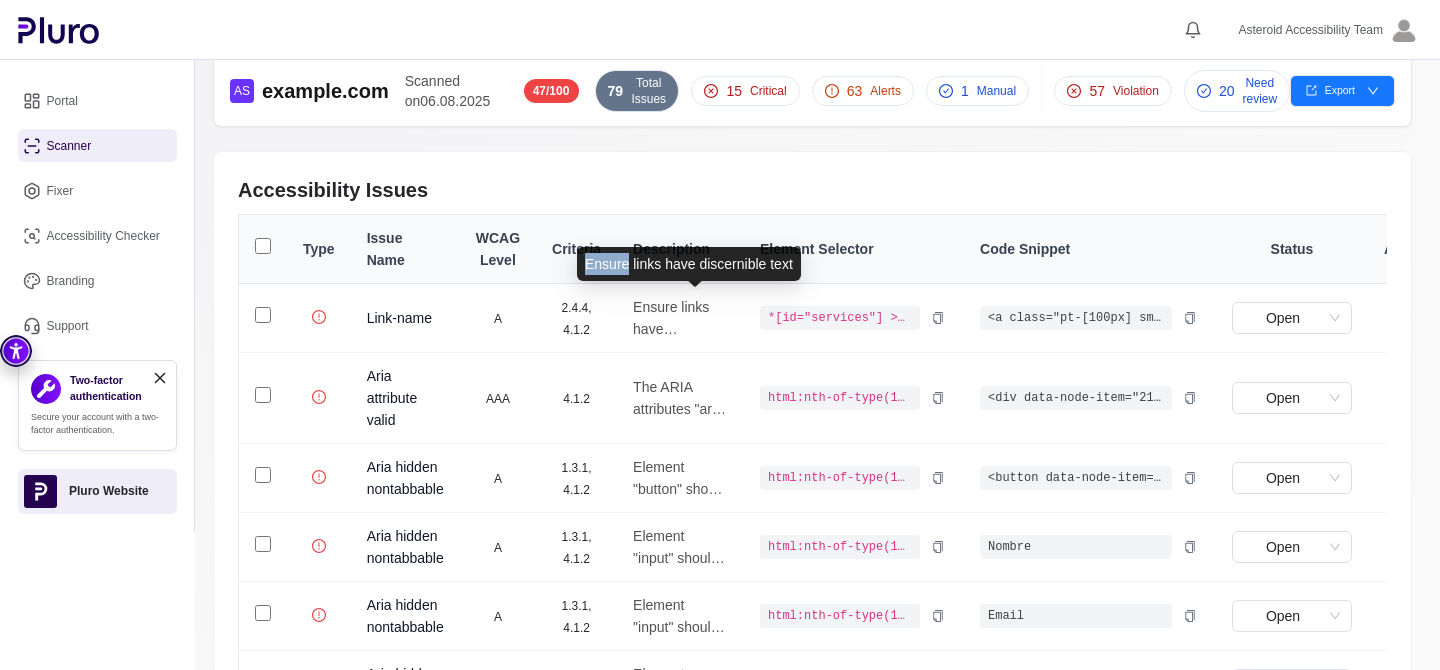 click on "Ensure links have discernible text" at bounding box center (689, 264) 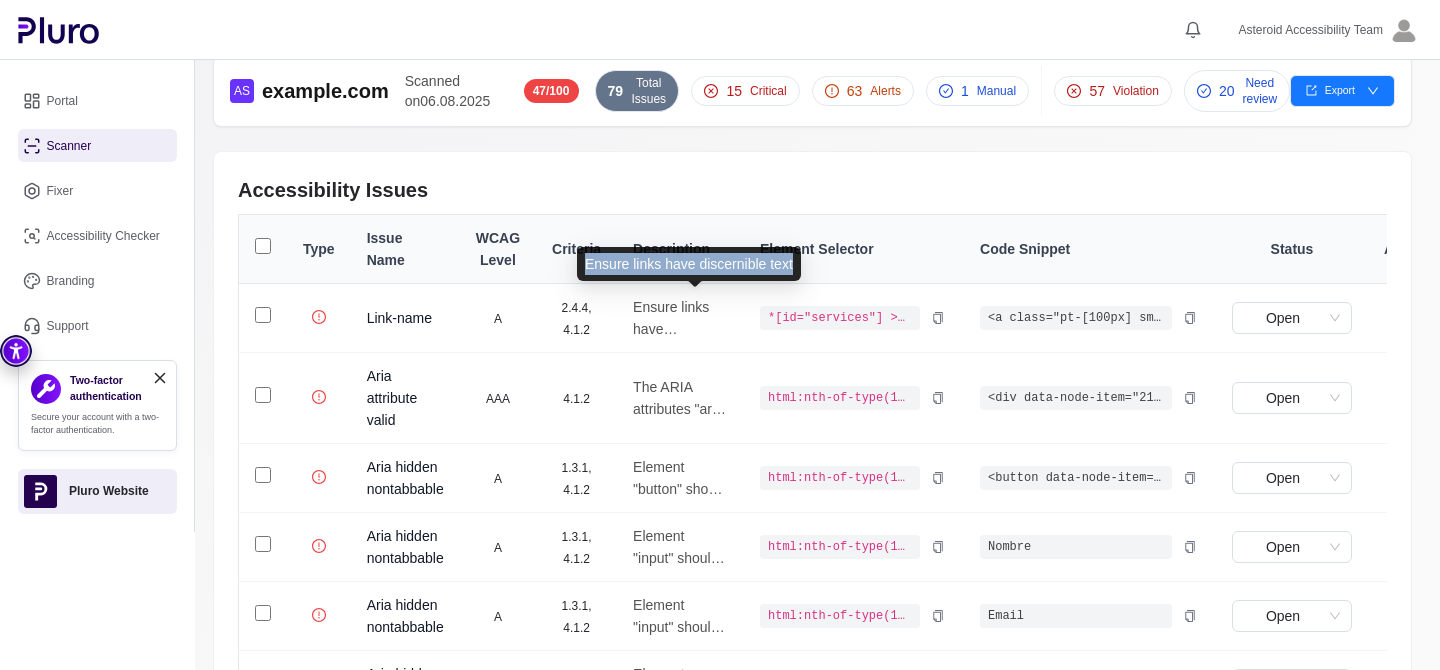 click on "Ensure links have discernible text" at bounding box center [689, 264] 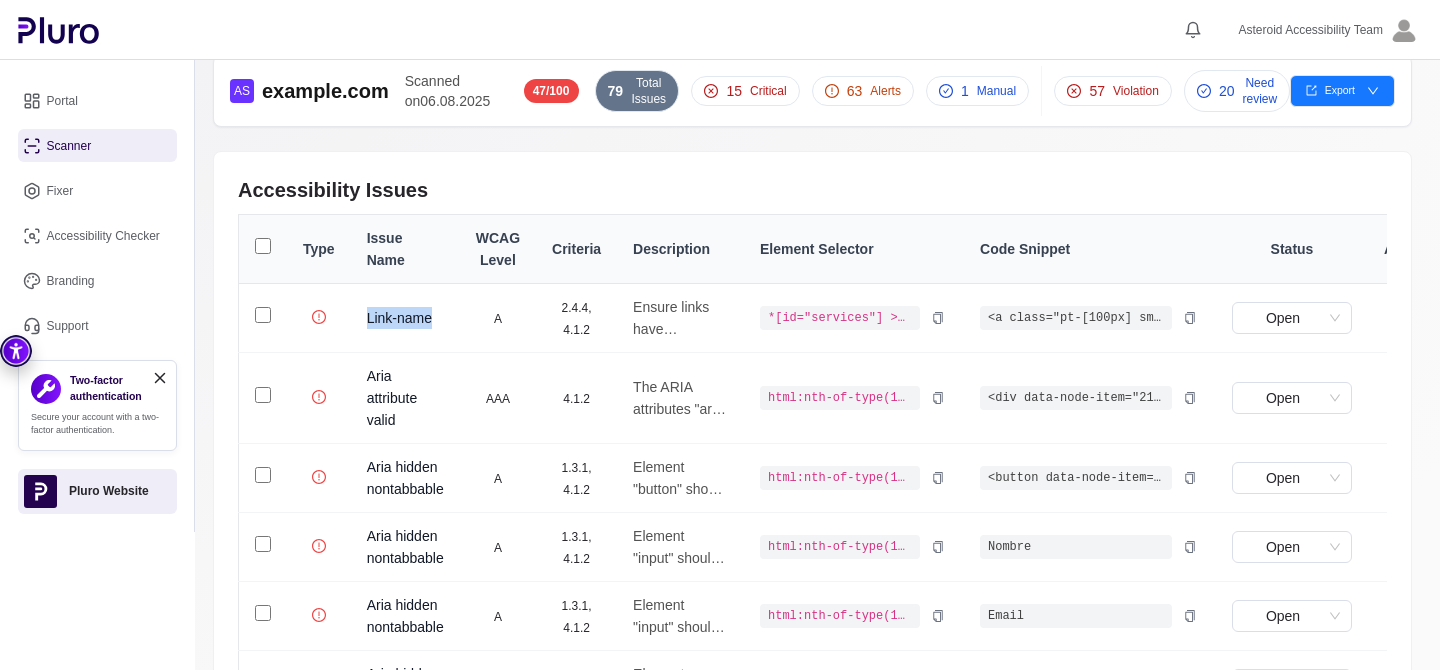 drag, startPoint x: 368, startPoint y: 313, endPoint x: 441, endPoint y: 312, distance: 73.00685 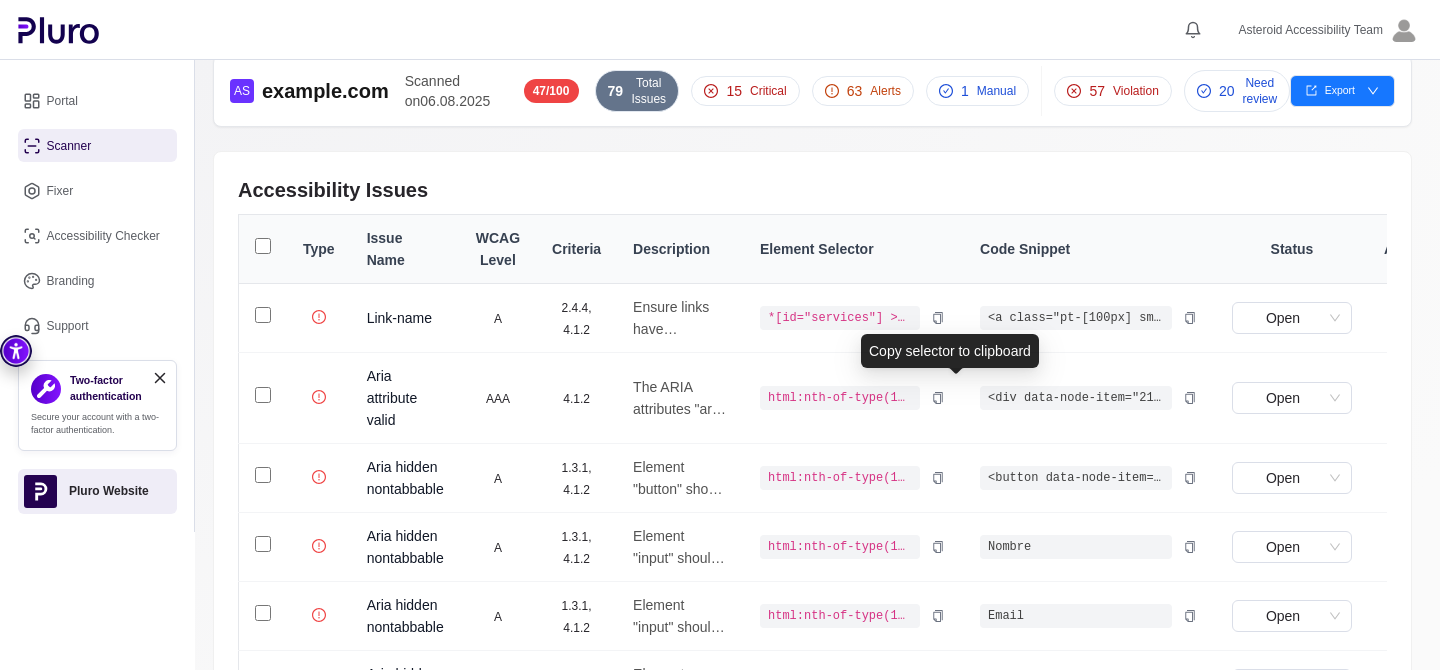 click 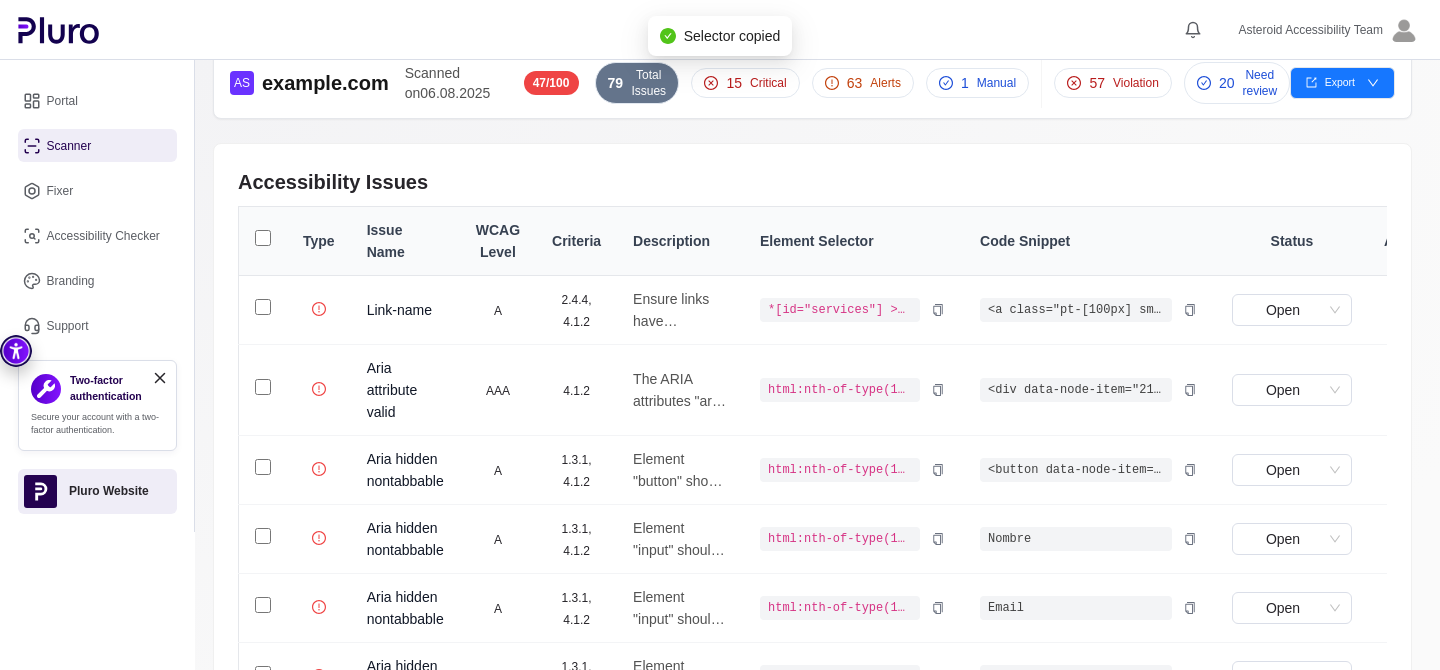 scroll, scrollTop: 133, scrollLeft: 0, axis: vertical 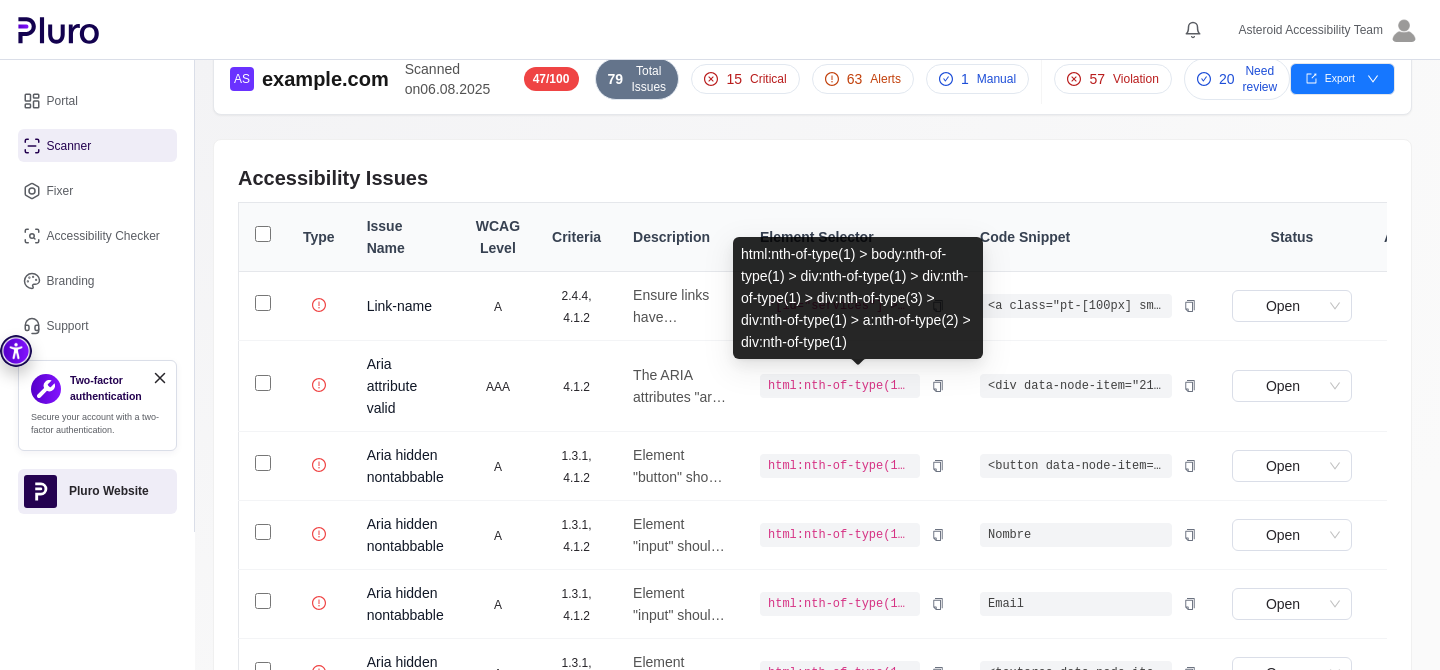 click at bounding box center (938, 386) 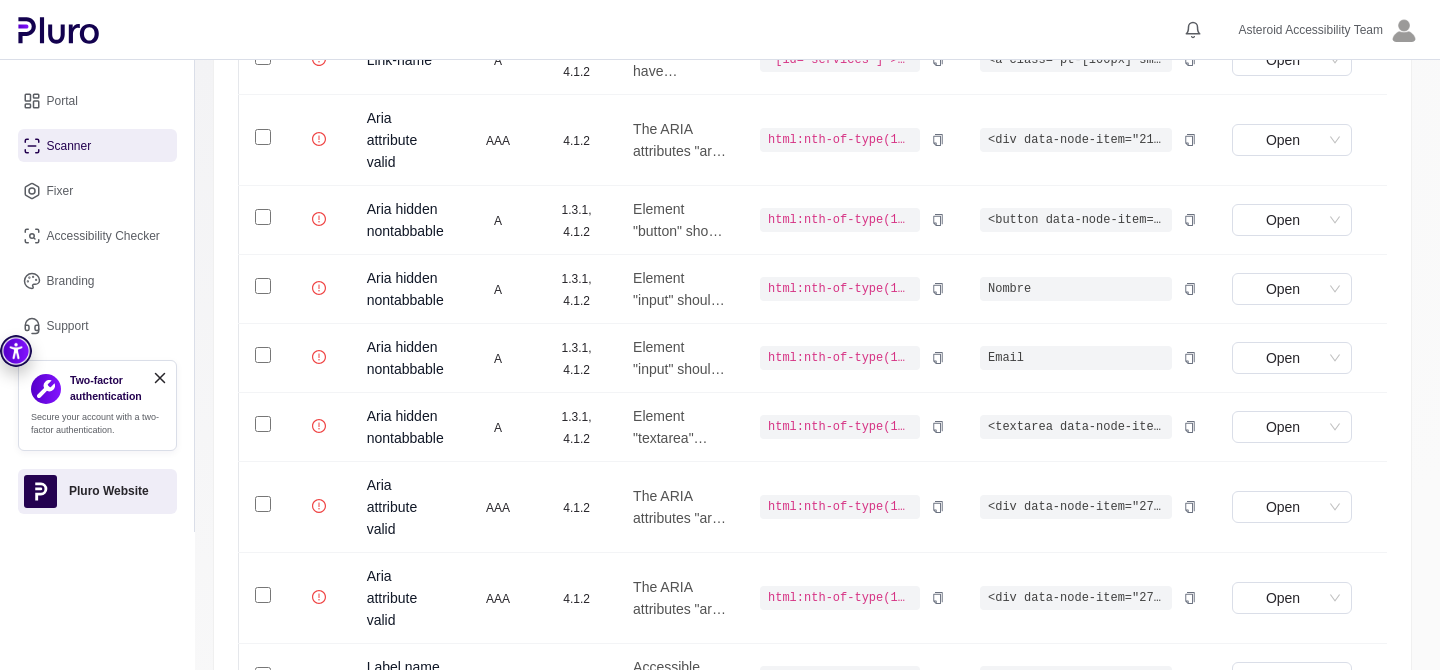 scroll, scrollTop: 376, scrollLeft: 0, axis: vertical 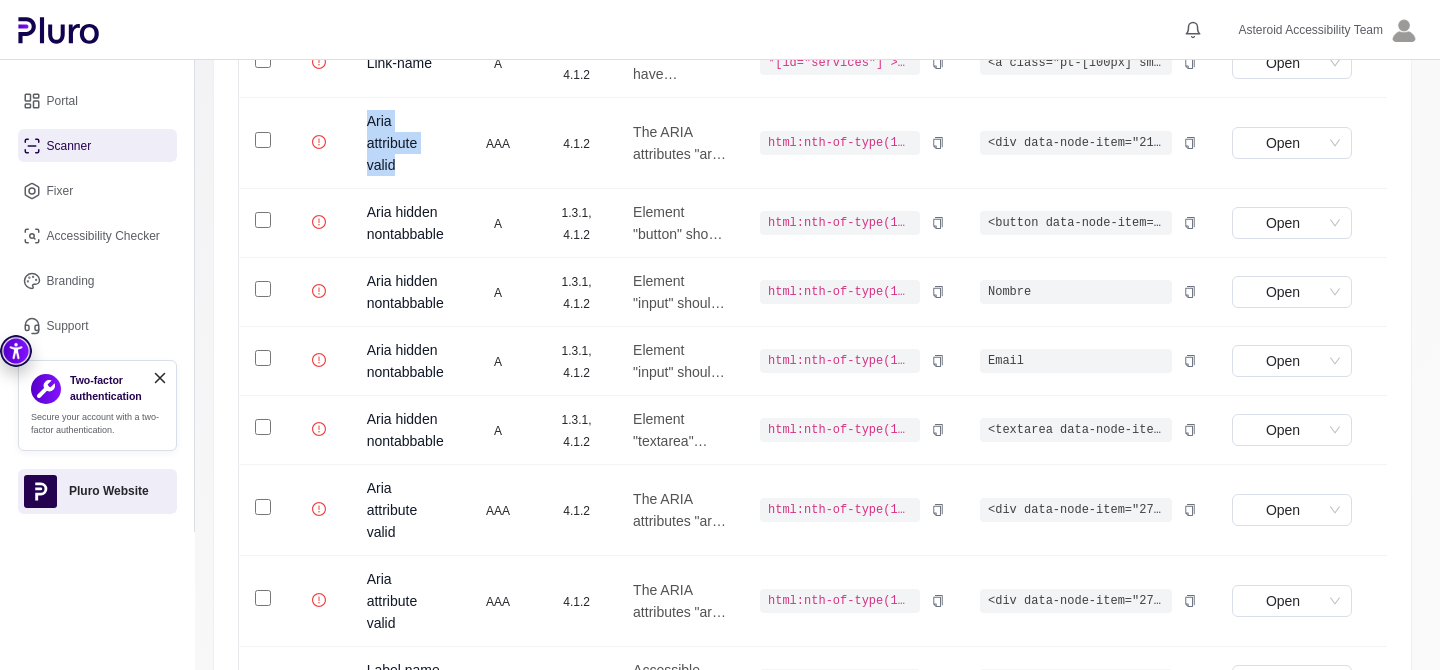 drag, startPoint x: 416, startPoint y: 170, endPoint x: 371, endPoint y: 118, distance: 68.76772 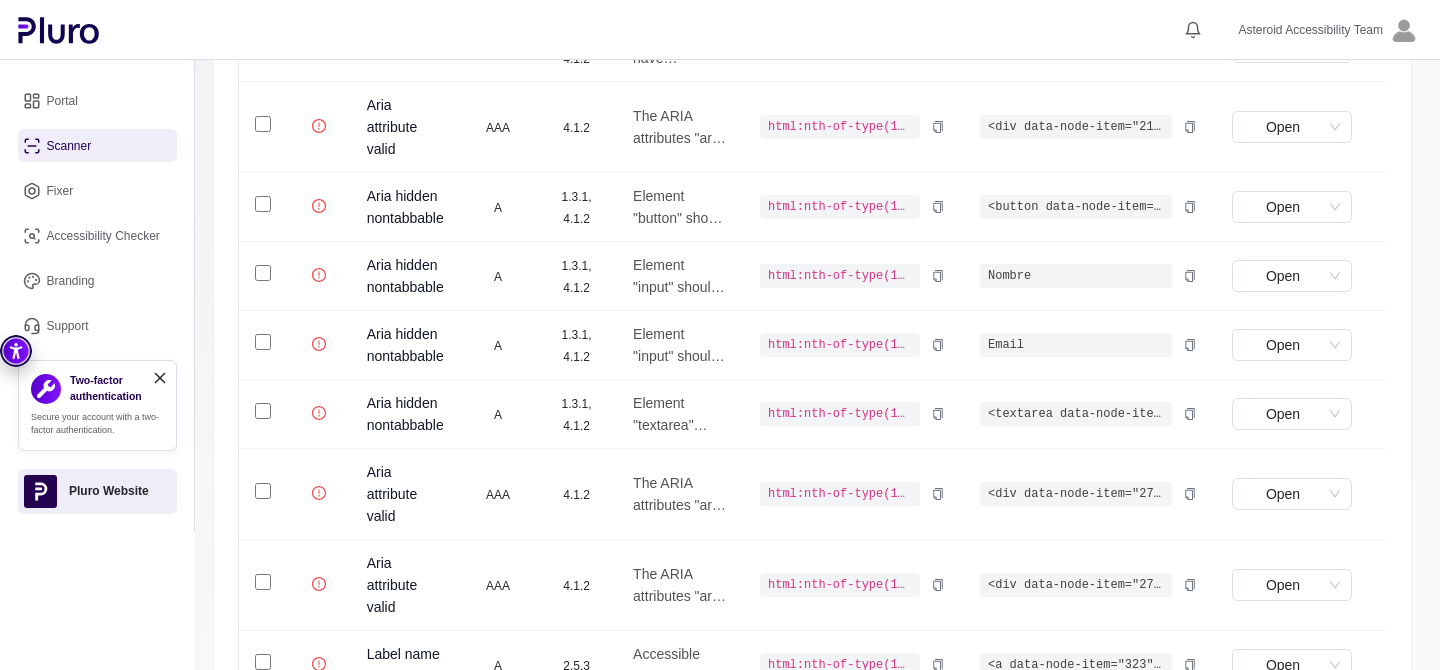 scroll, scrollTop: 411, scrollLeft: 0, axis: vertical 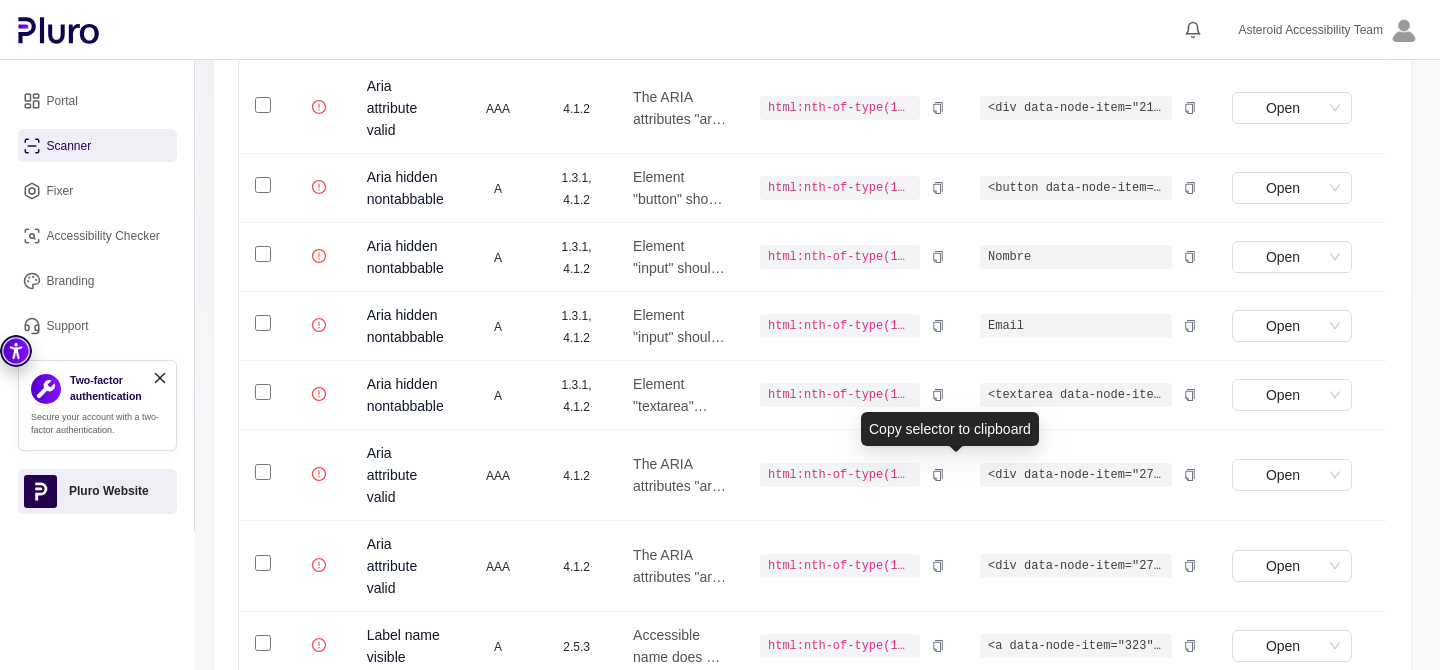 click 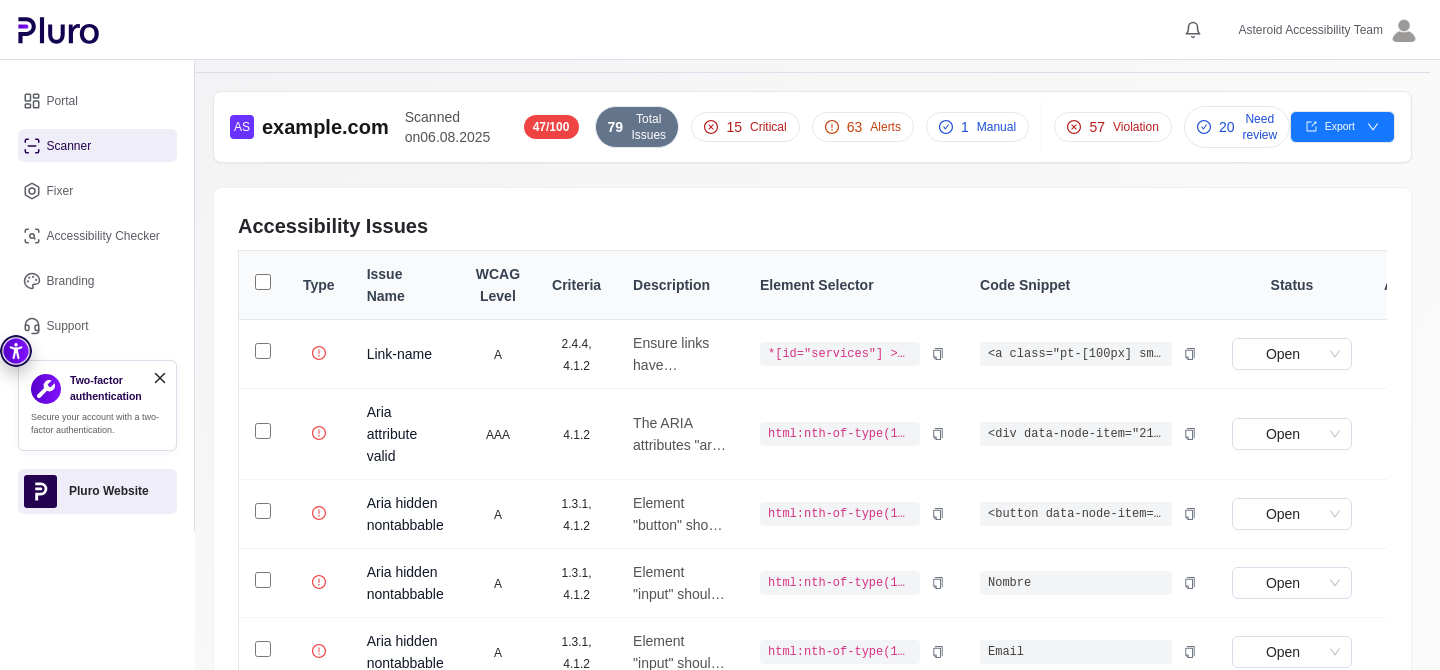 scroll, scrollTop: 0, scrollLeft: 0, axis: both 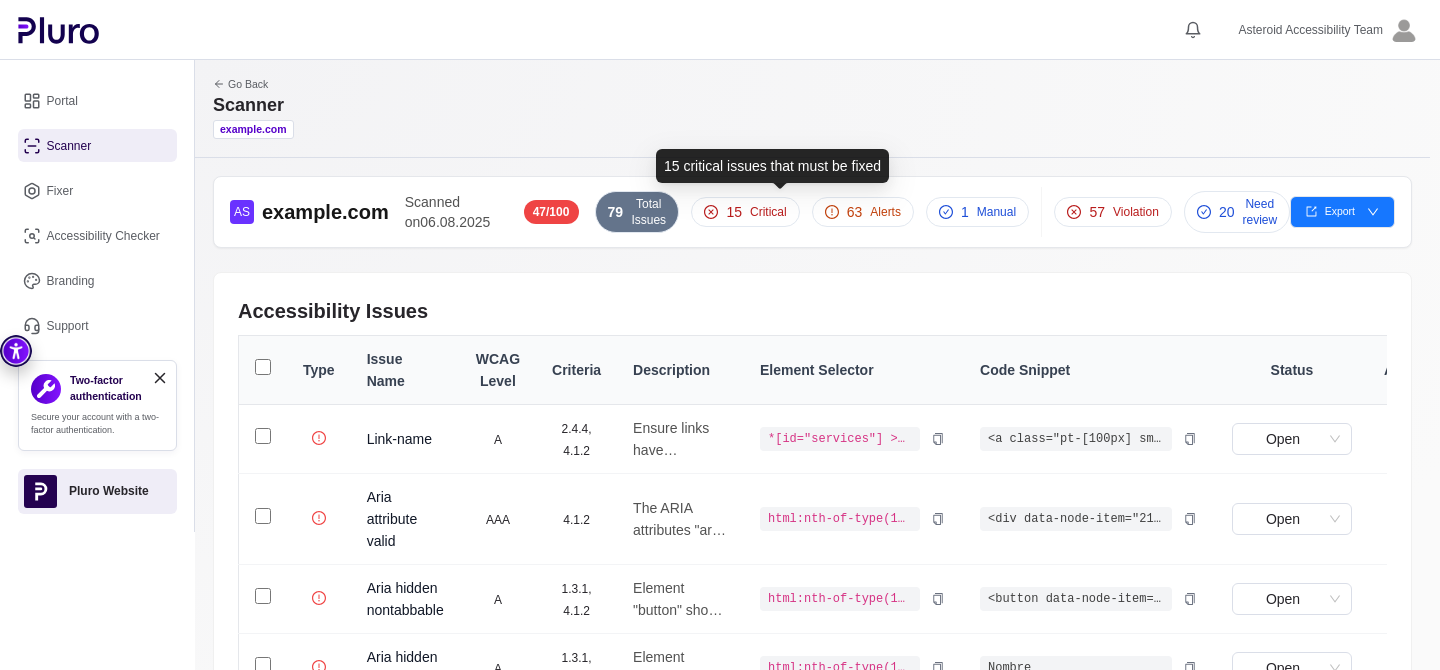 click on "Critical" at bounding box center [768, 212] 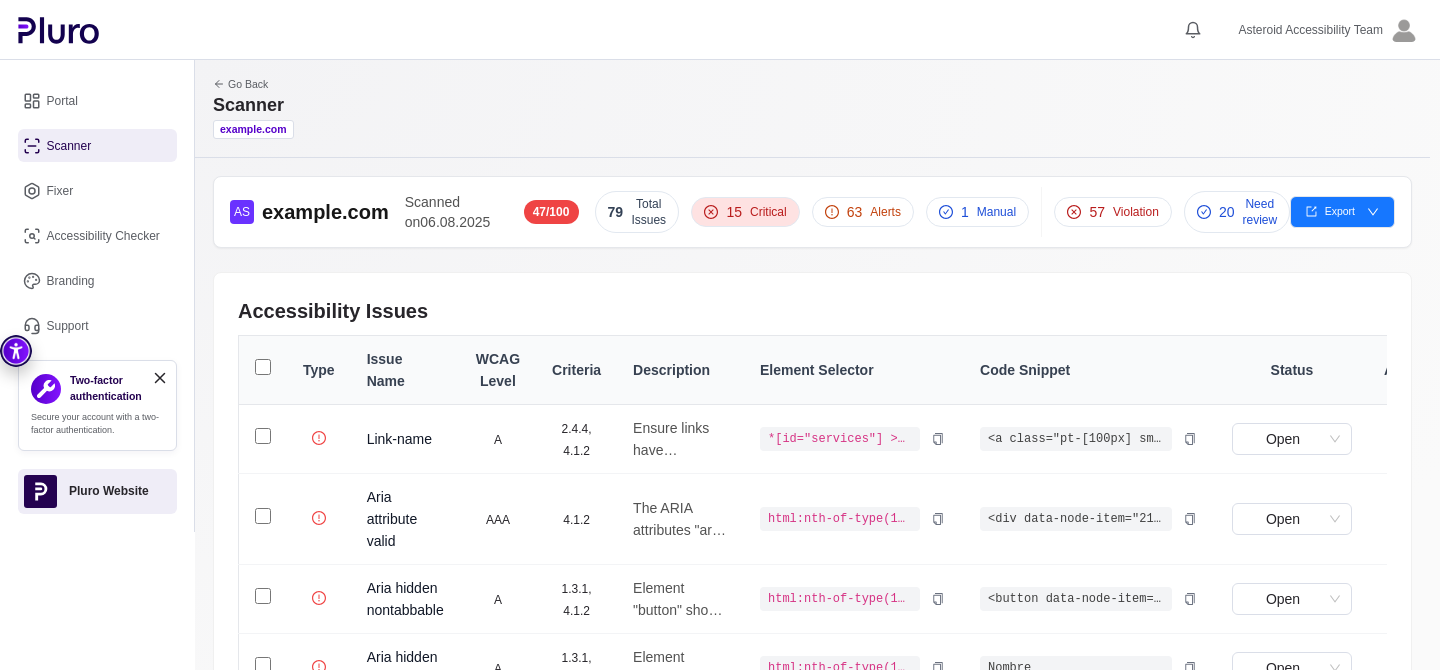 click on "Go Back" at bounding box center [253, 84] 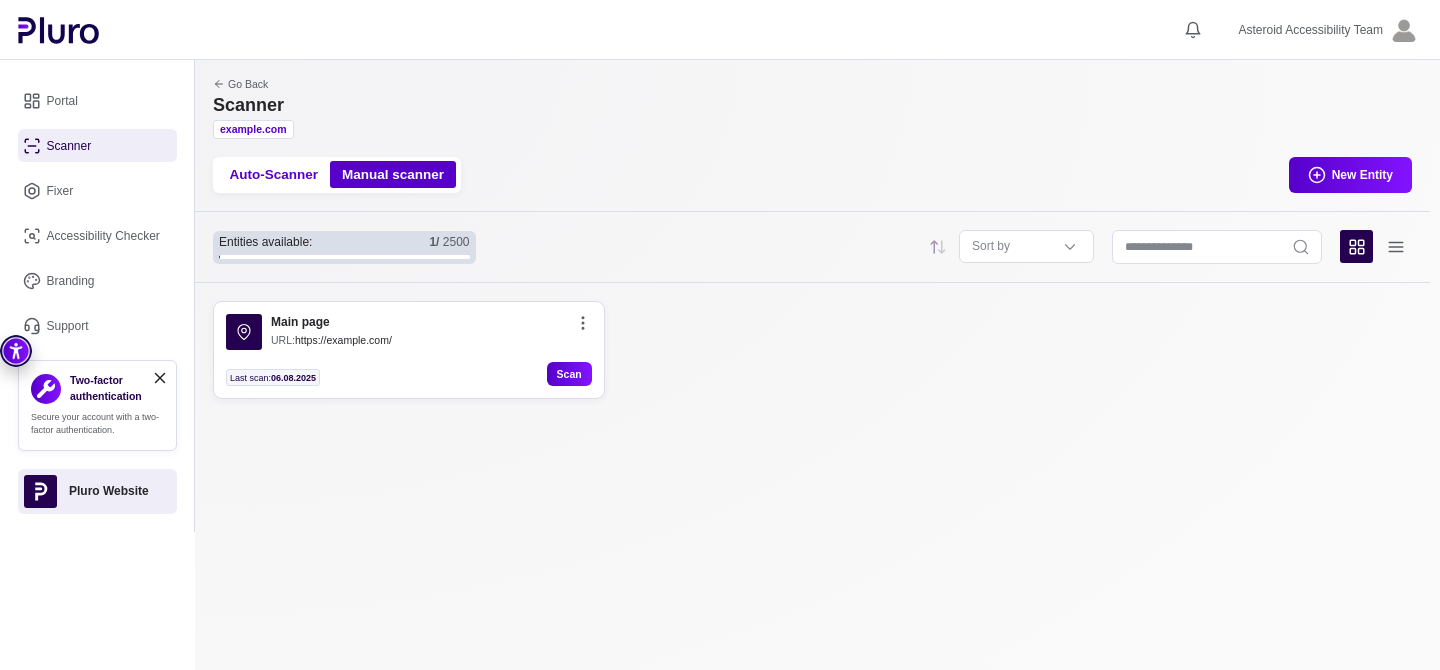 click on "Scan" at bounding box center [569, 374] 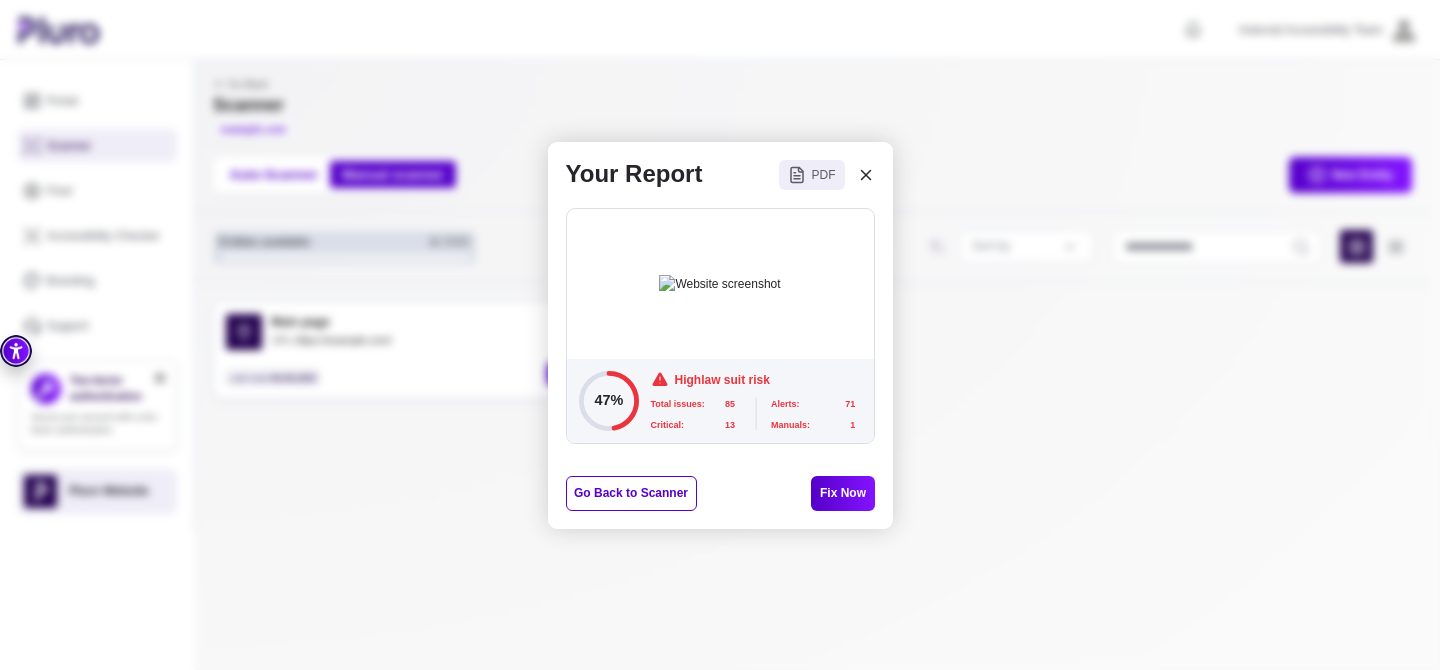 click 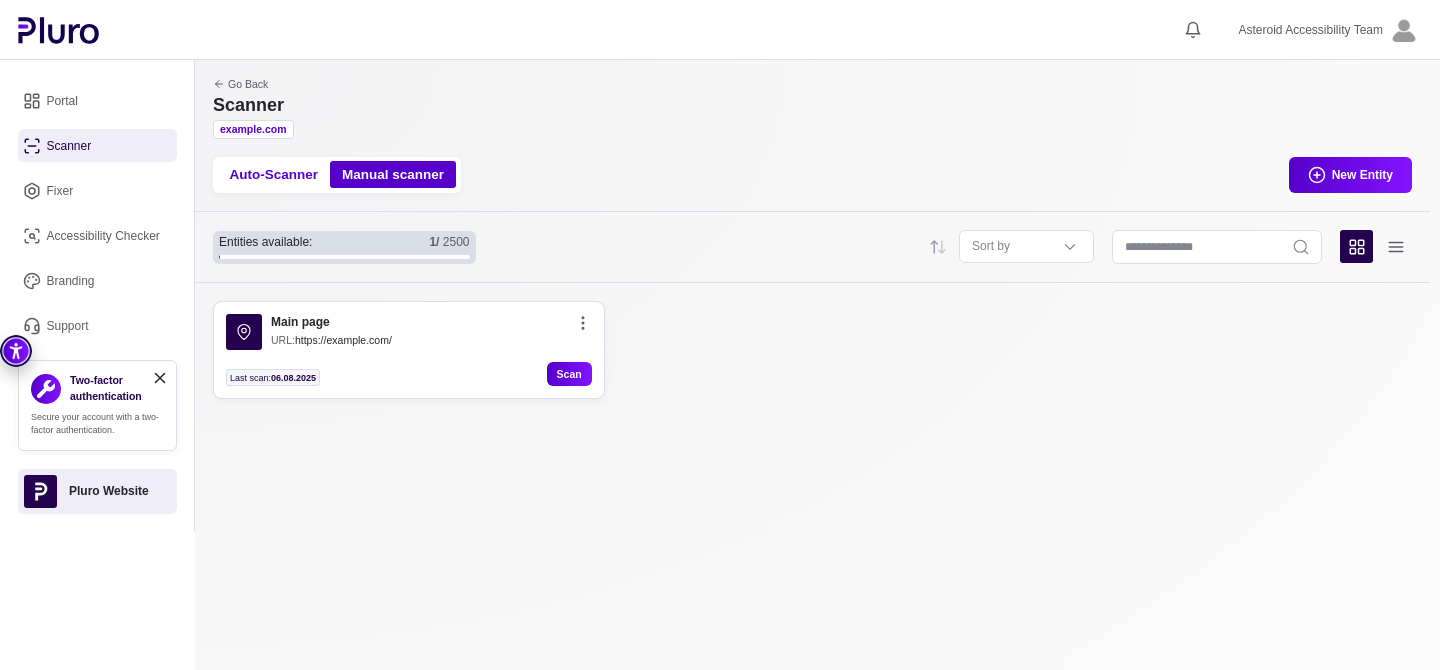 click on "Scan" at bounding box center (569, 374) 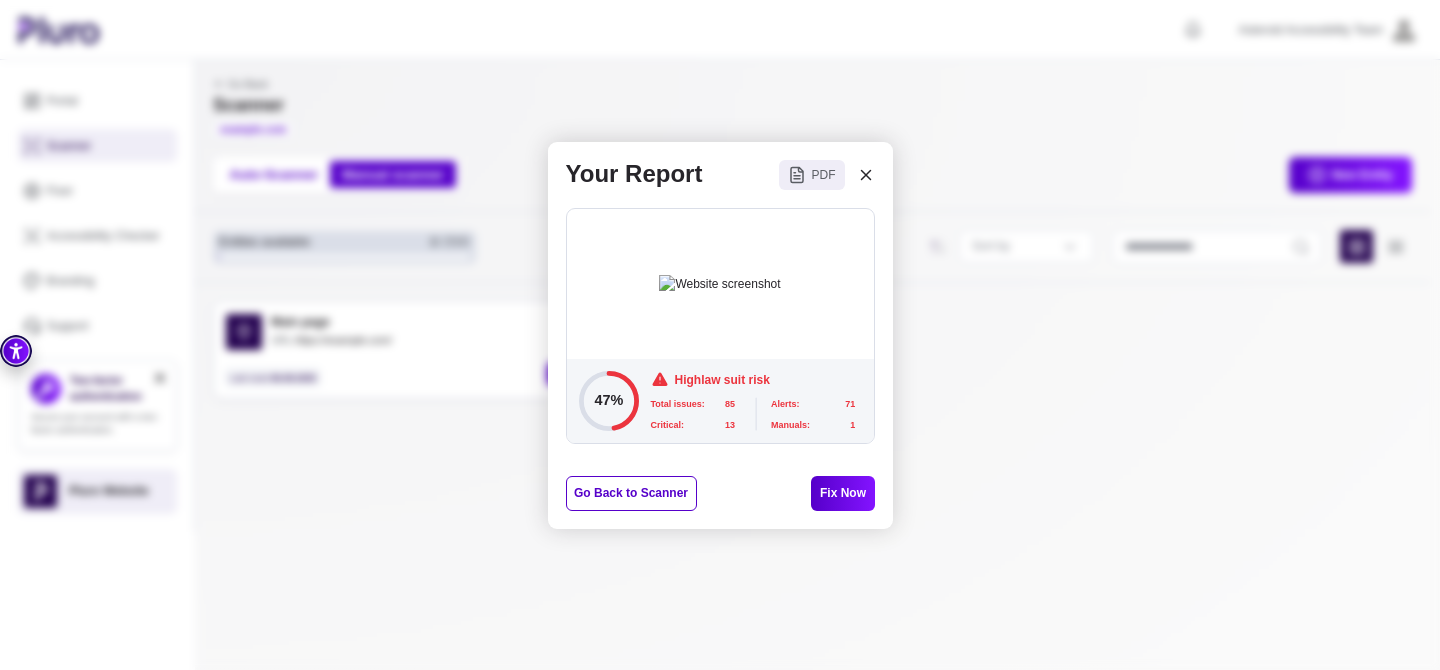 click 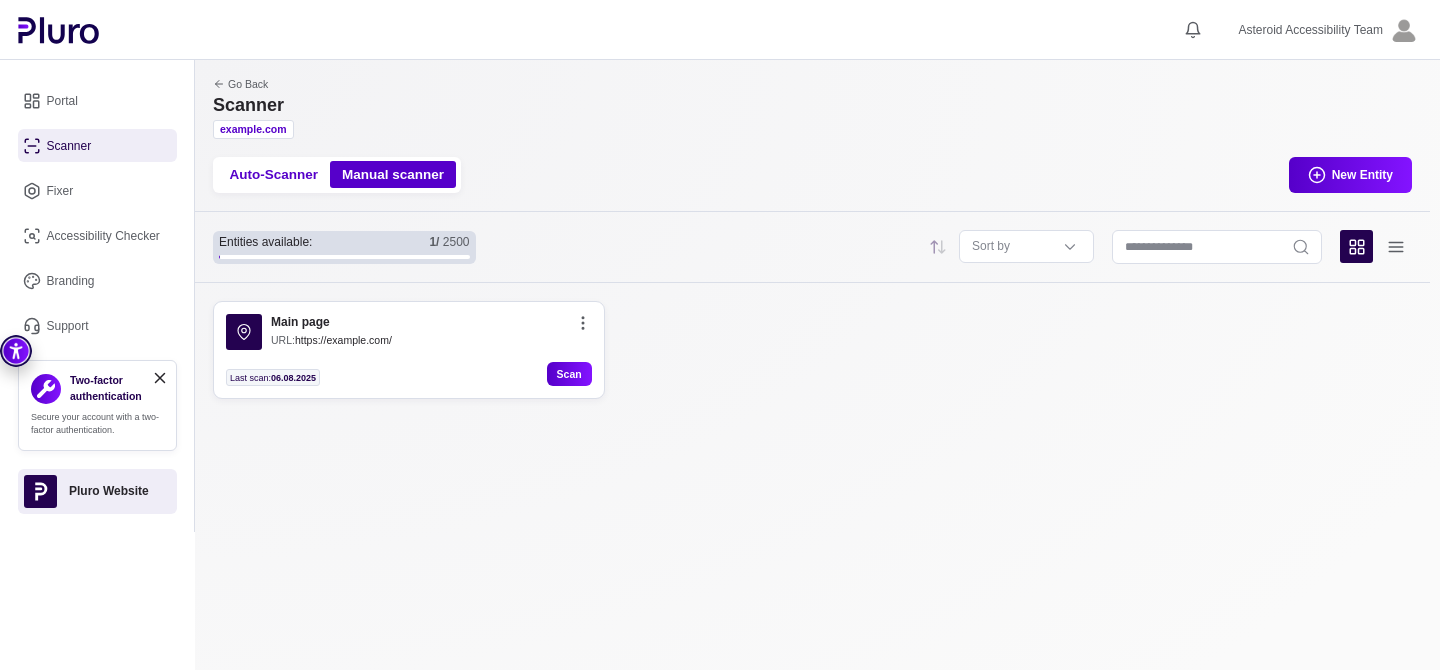 click 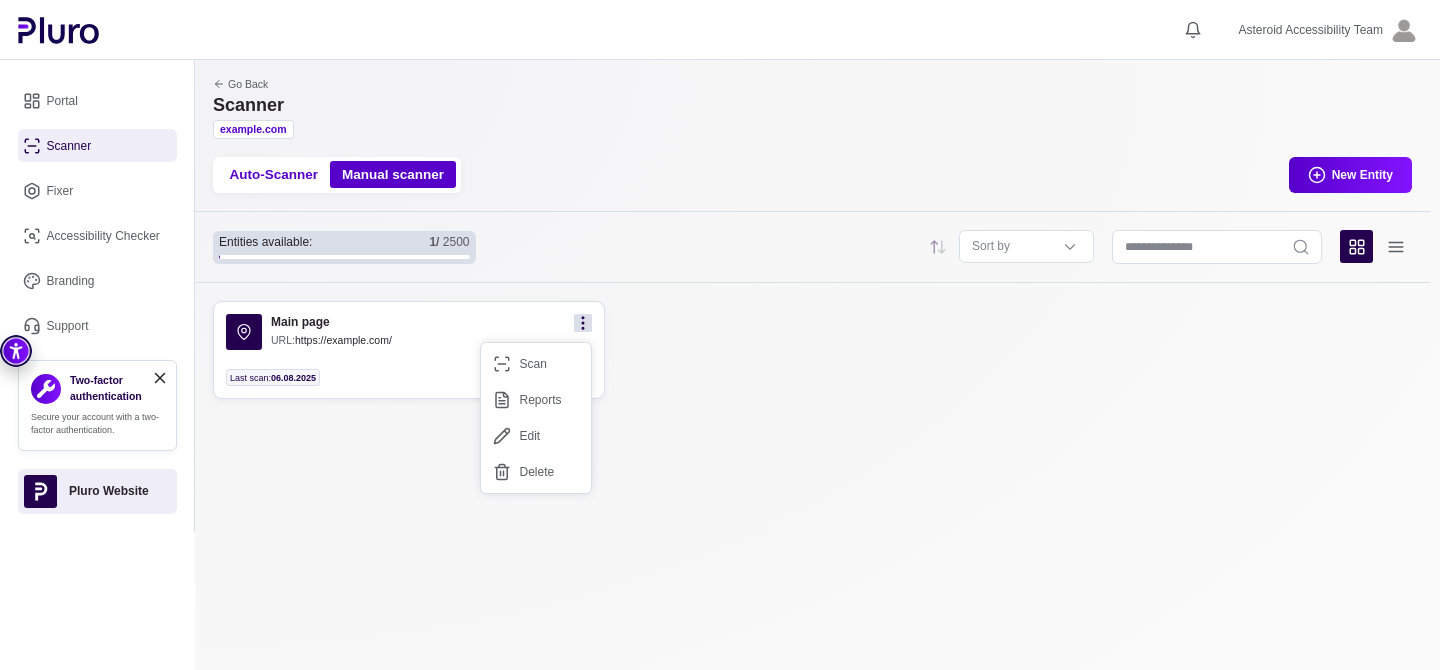 click on "Reports" at bounding box center (536, 400) 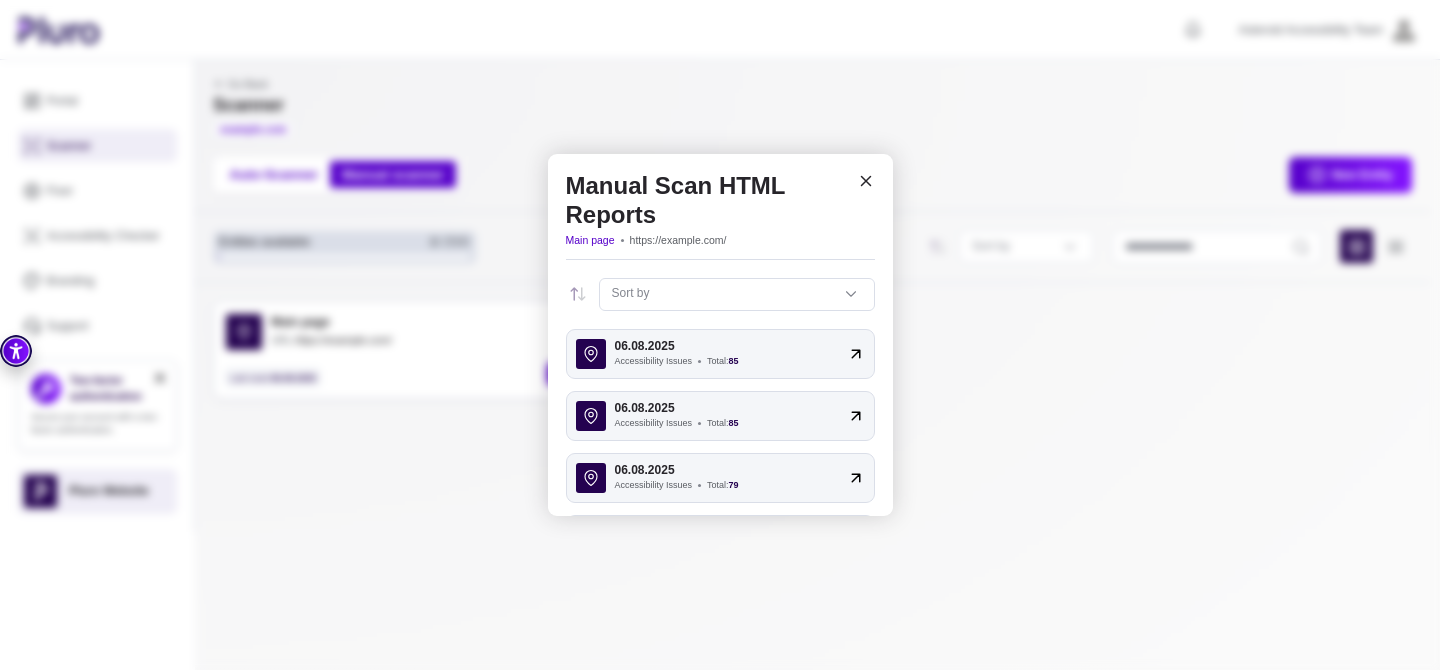 click 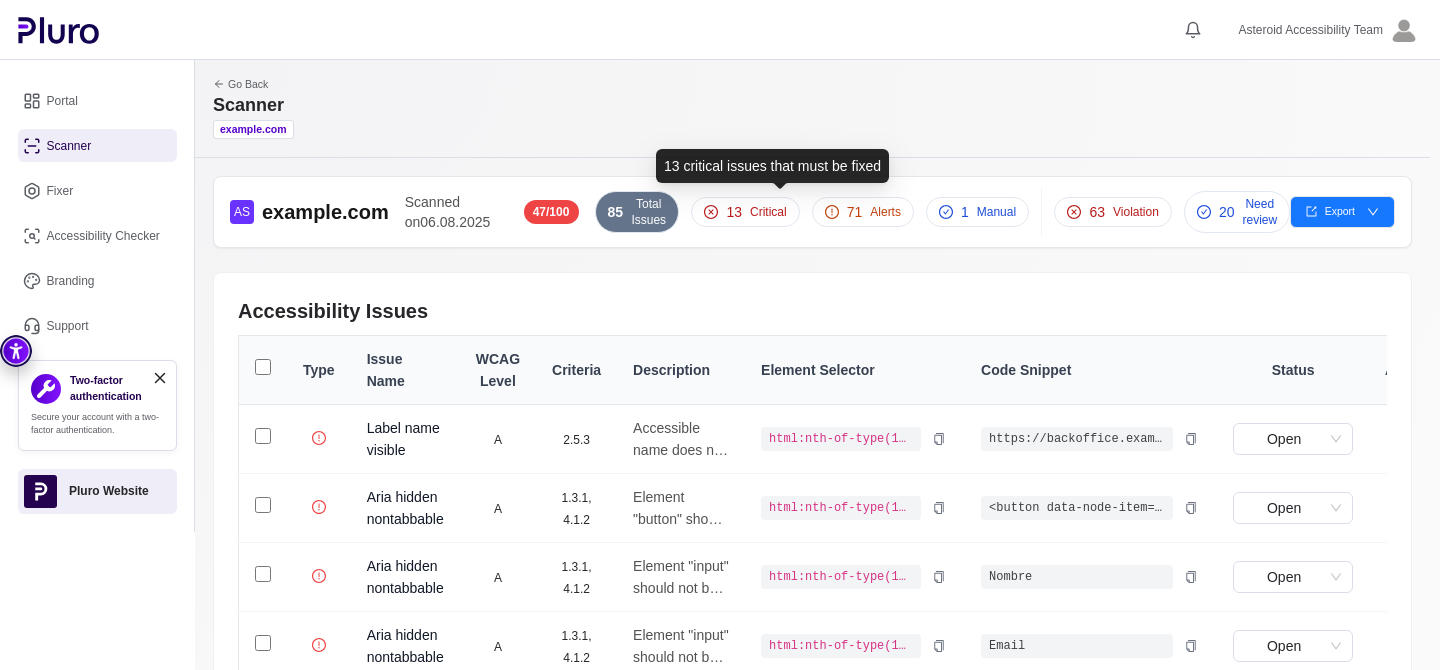 click on "13" at bounding box center [734, 212] 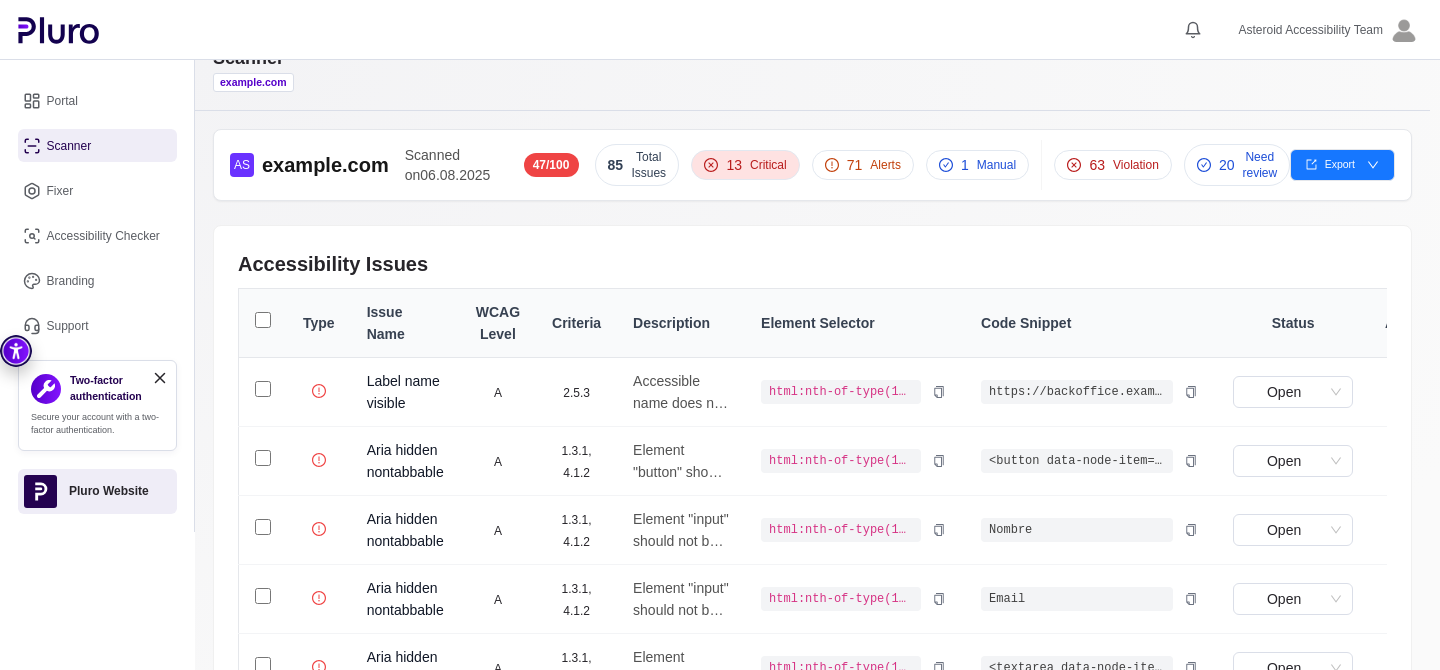 scroll, scrollTop: 0, scrollLeft: 0, axis: both 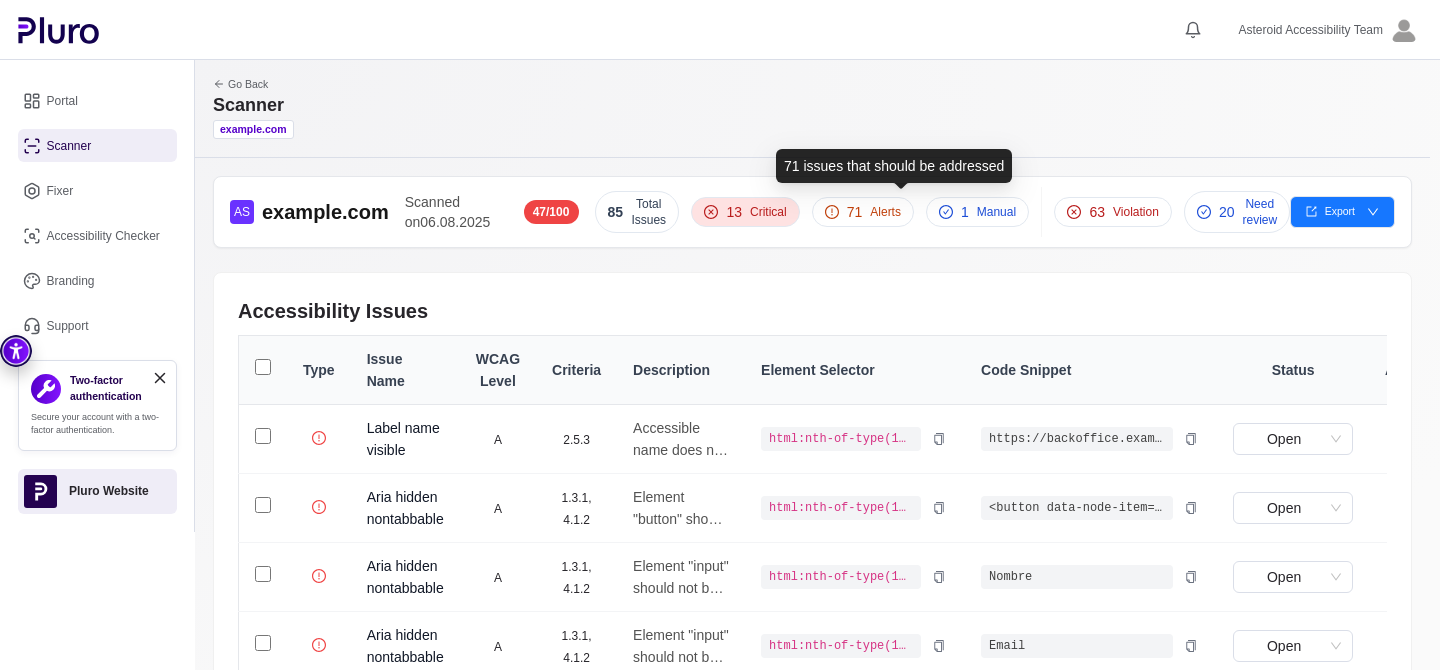 click on "71" at bounding box center (855, 212) 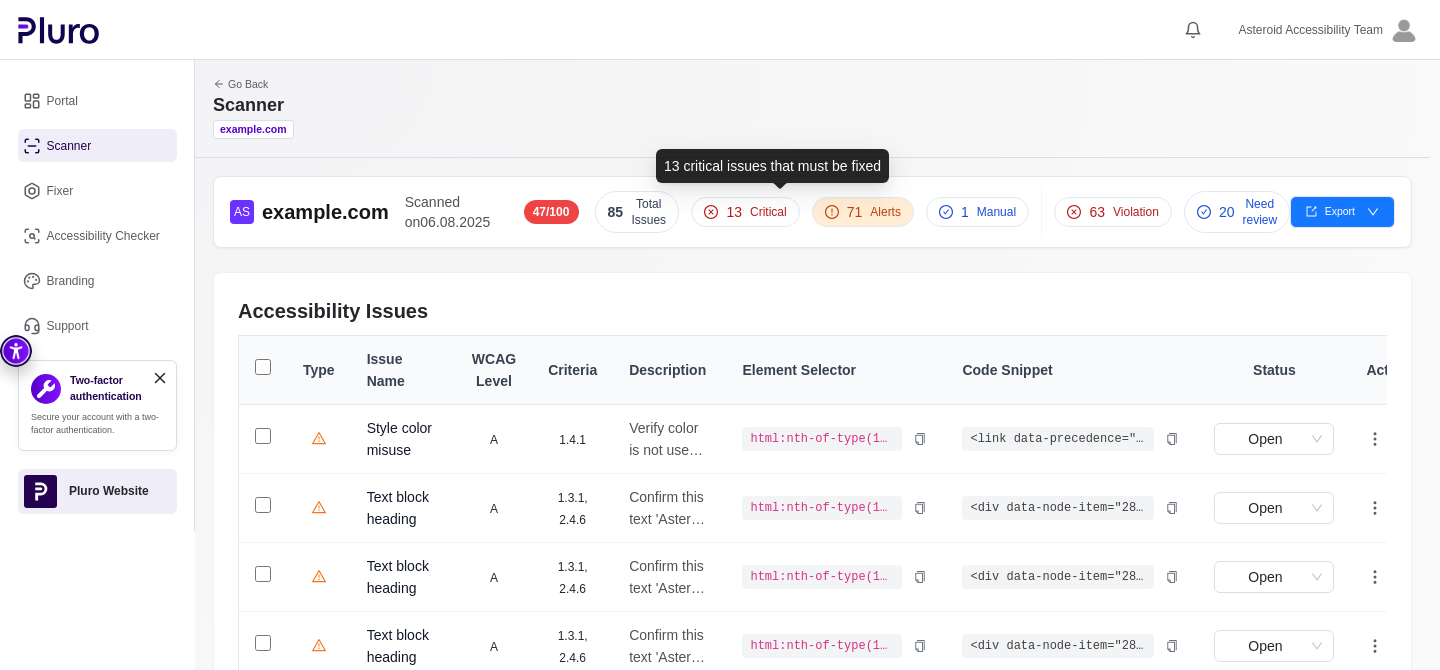 click on "Critical" at bounding box center [768, 212] 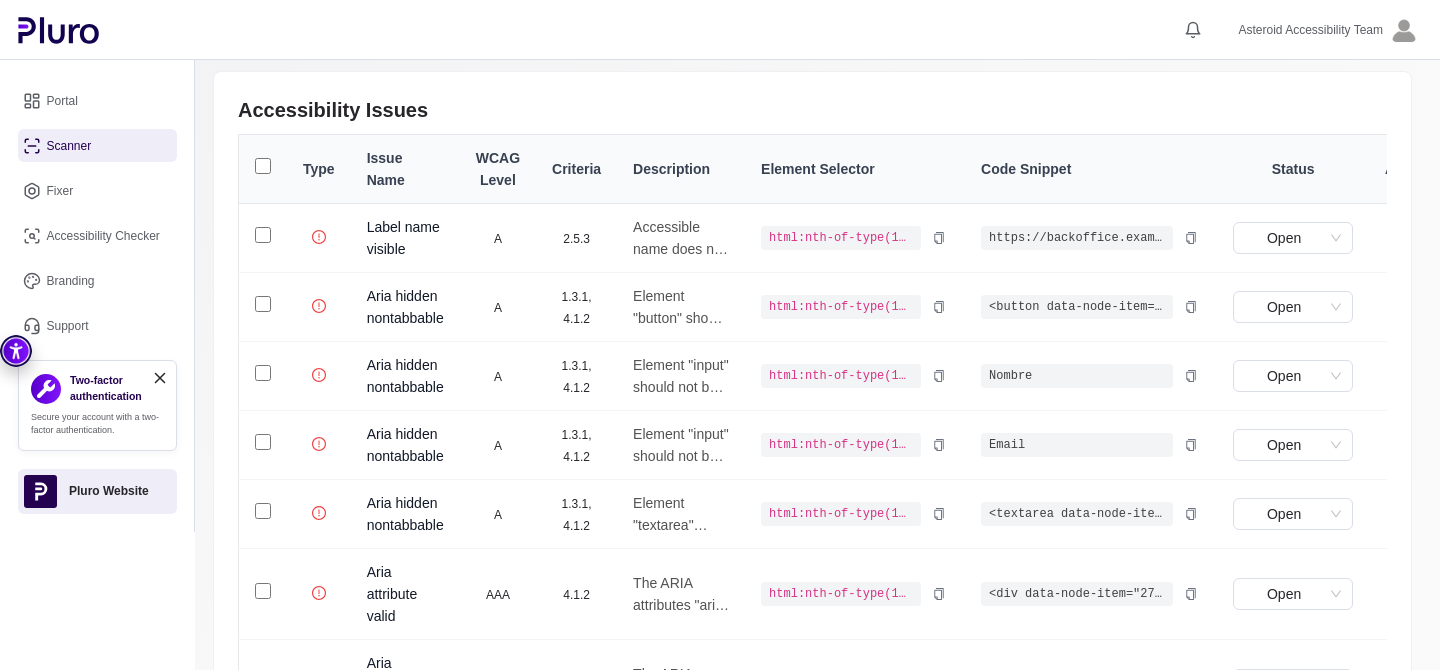 scroll, scrollTop: 220, scrollLeft: 0, axis: vertical 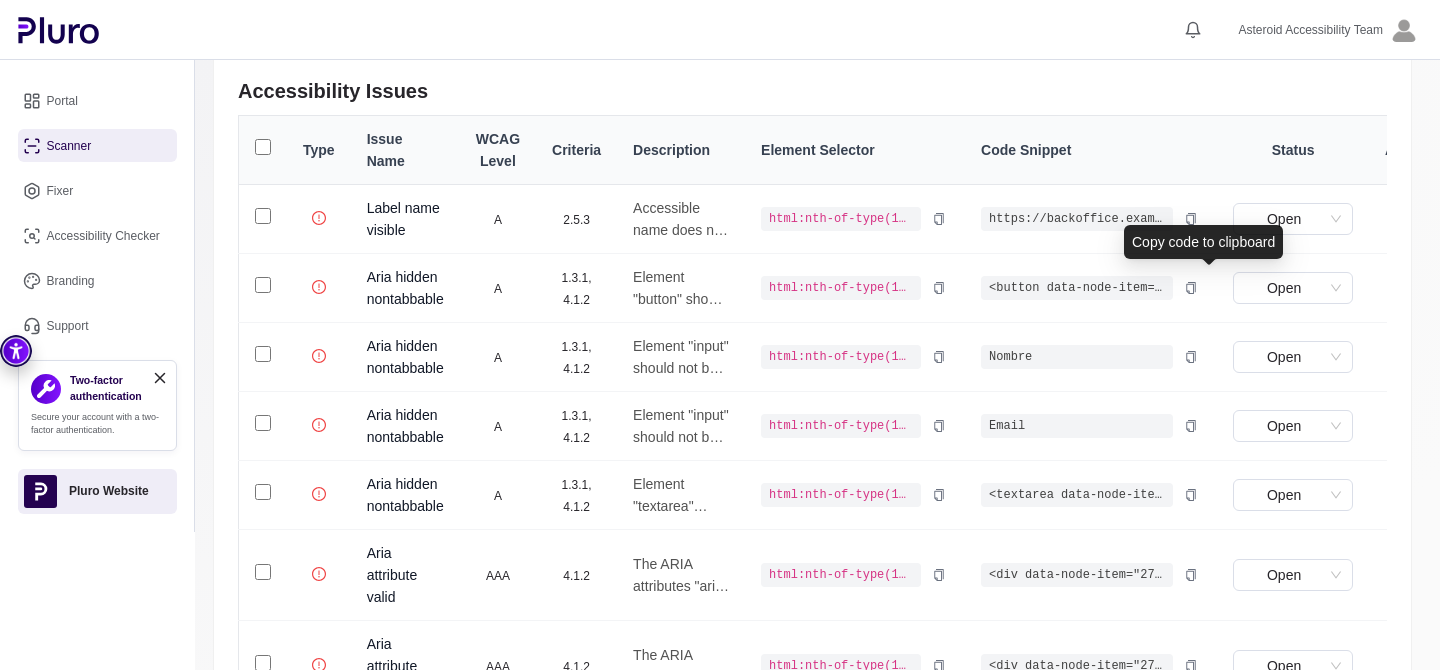 click 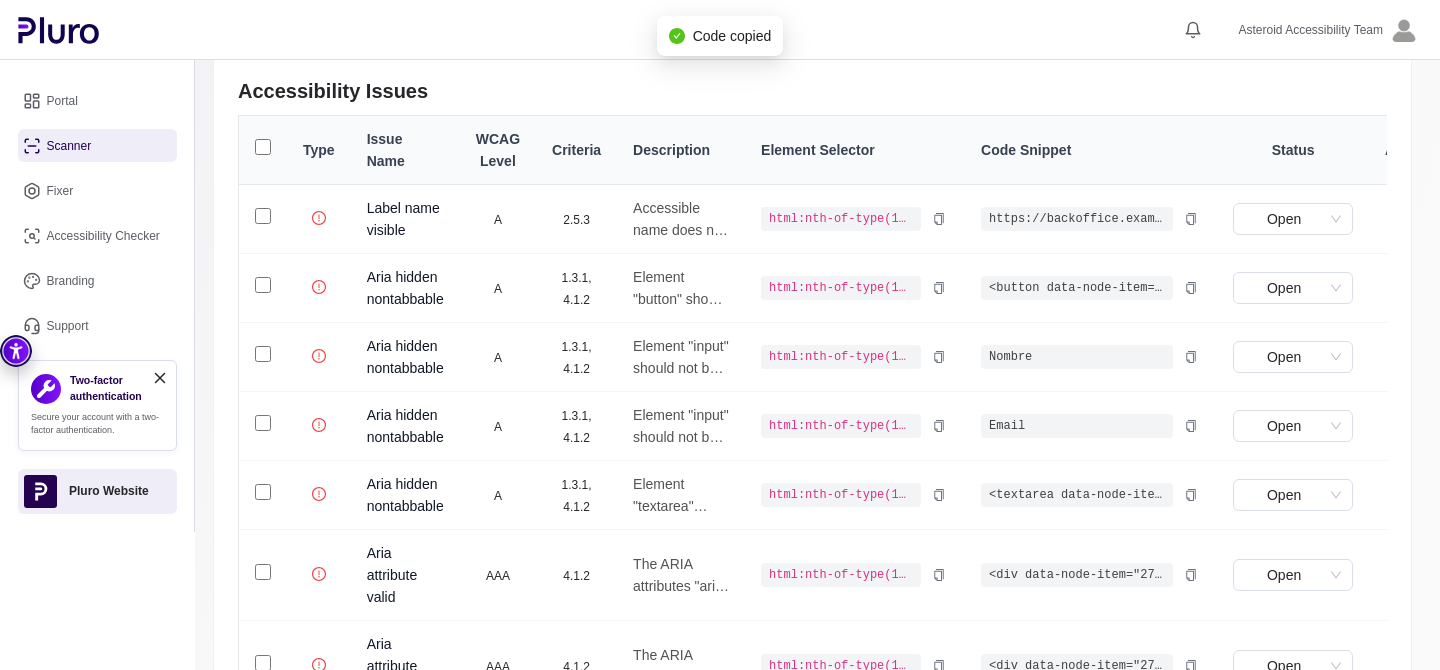 click 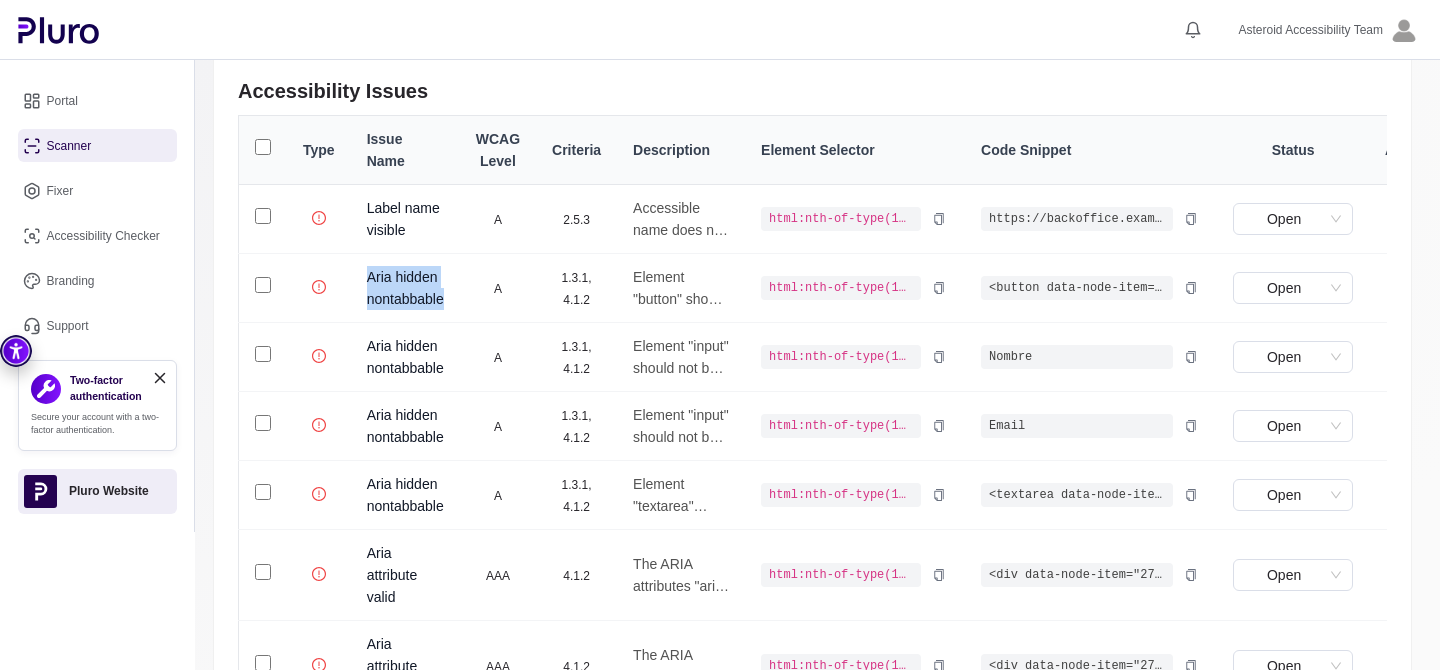 drag, startPoint x: 372, startPoint y: 269, endPoint x: 460, endPoint y: 295, distance: 91.76056 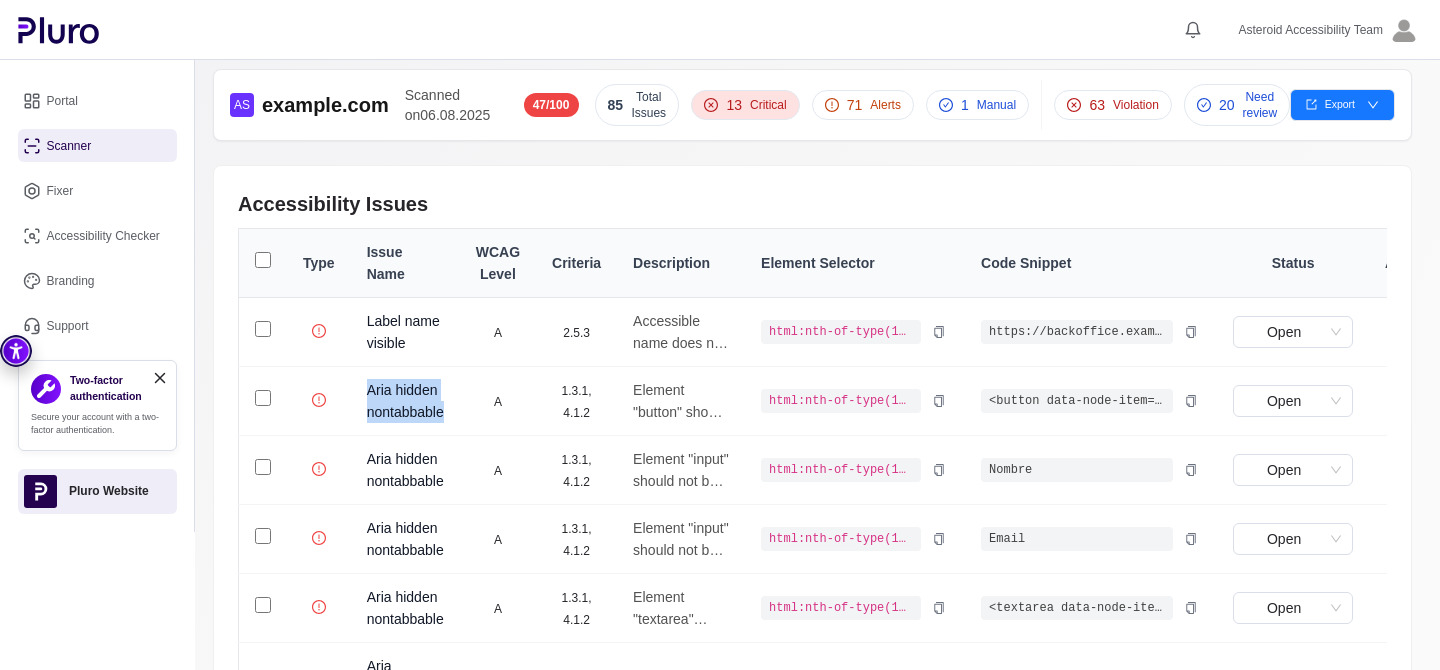 scroll, scrollTop: 0, scrollLeft: 0, axis: both 